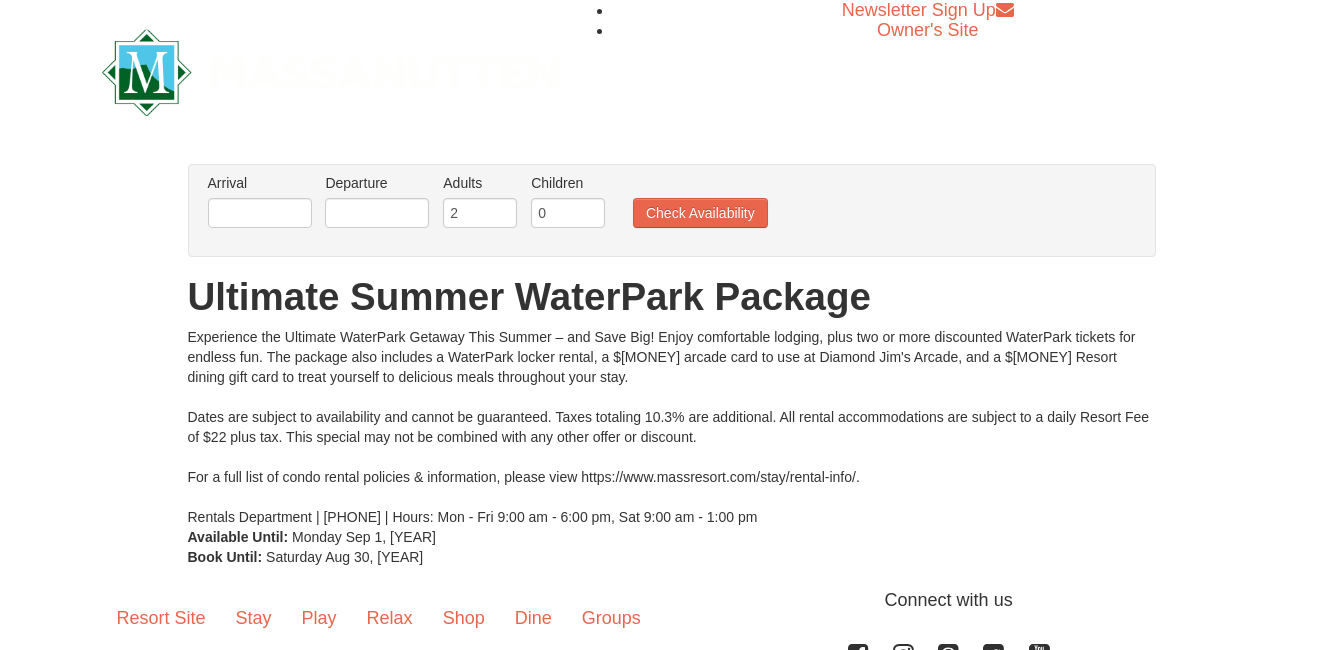 scroll, scrollTop: 0, scrollLeft: 0, axis: both 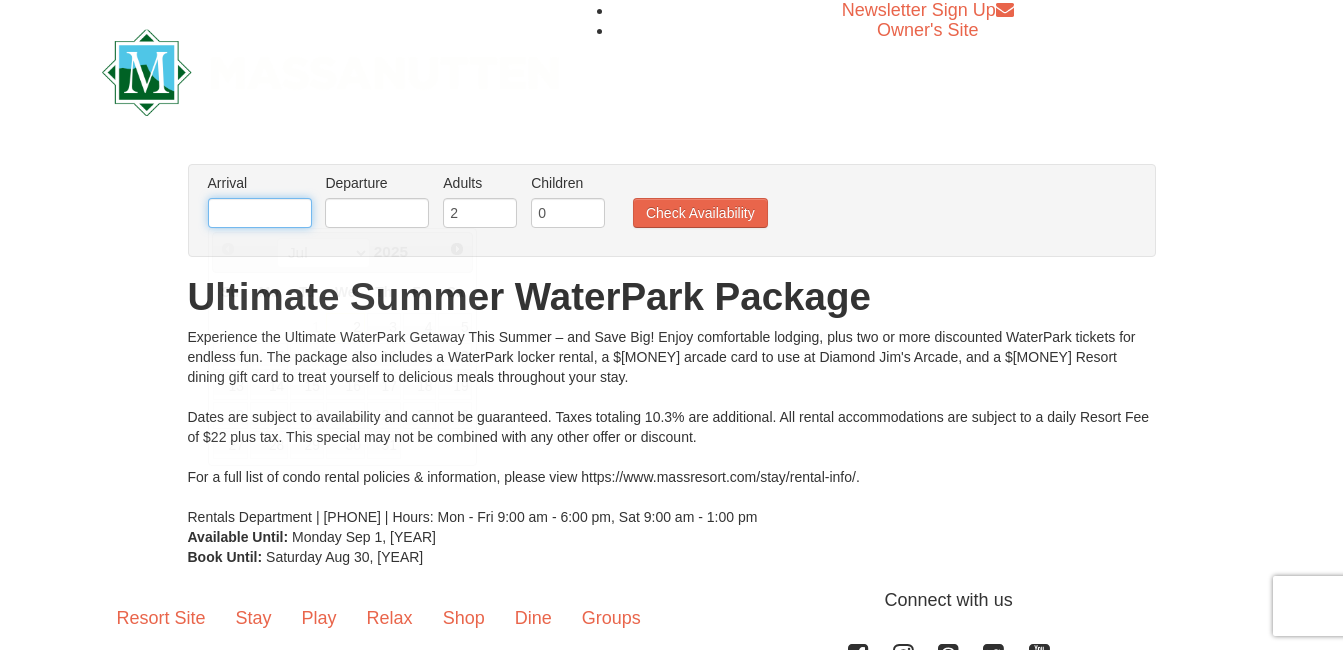 click at bounding box center [260, 213] 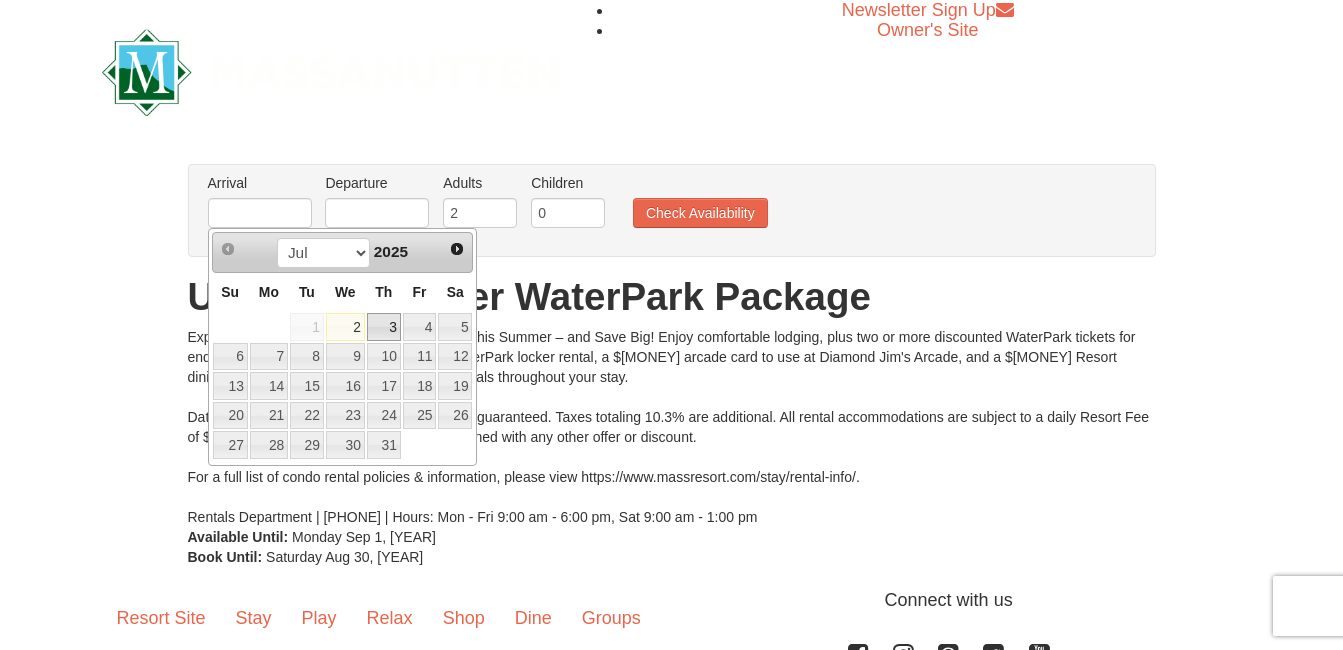 click on "3" at bounding box center [384, 327] 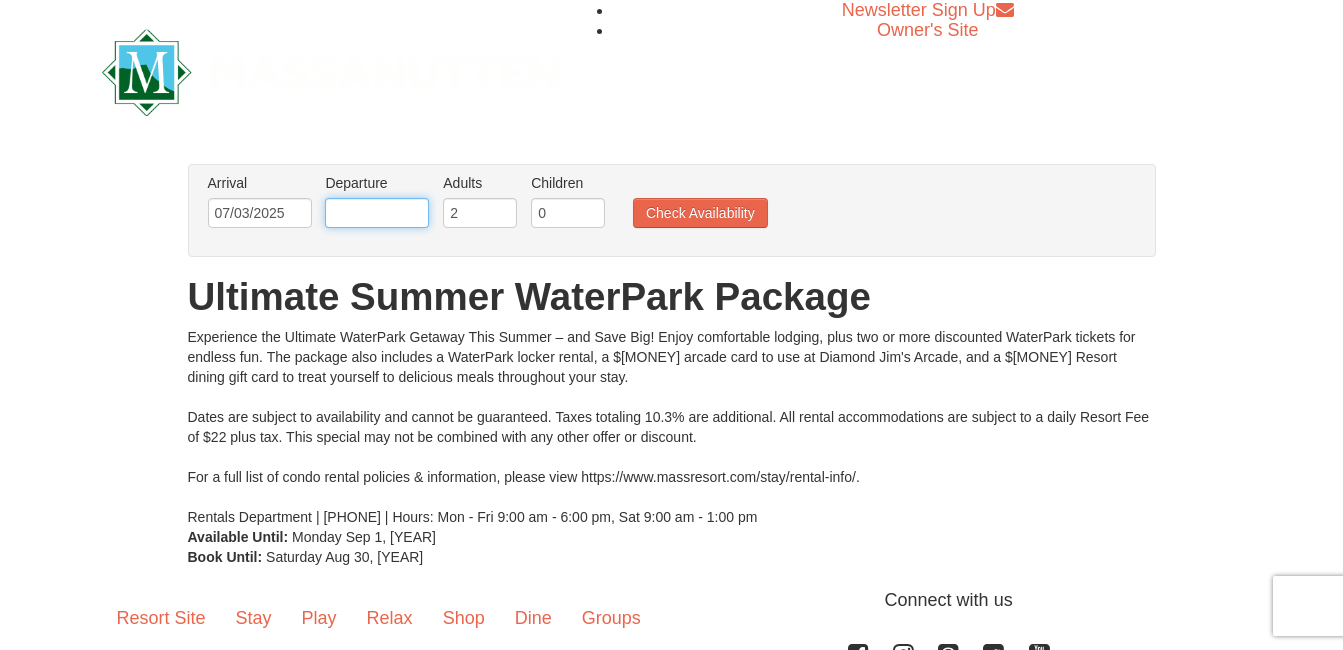 click at bounding box center (377, 213) 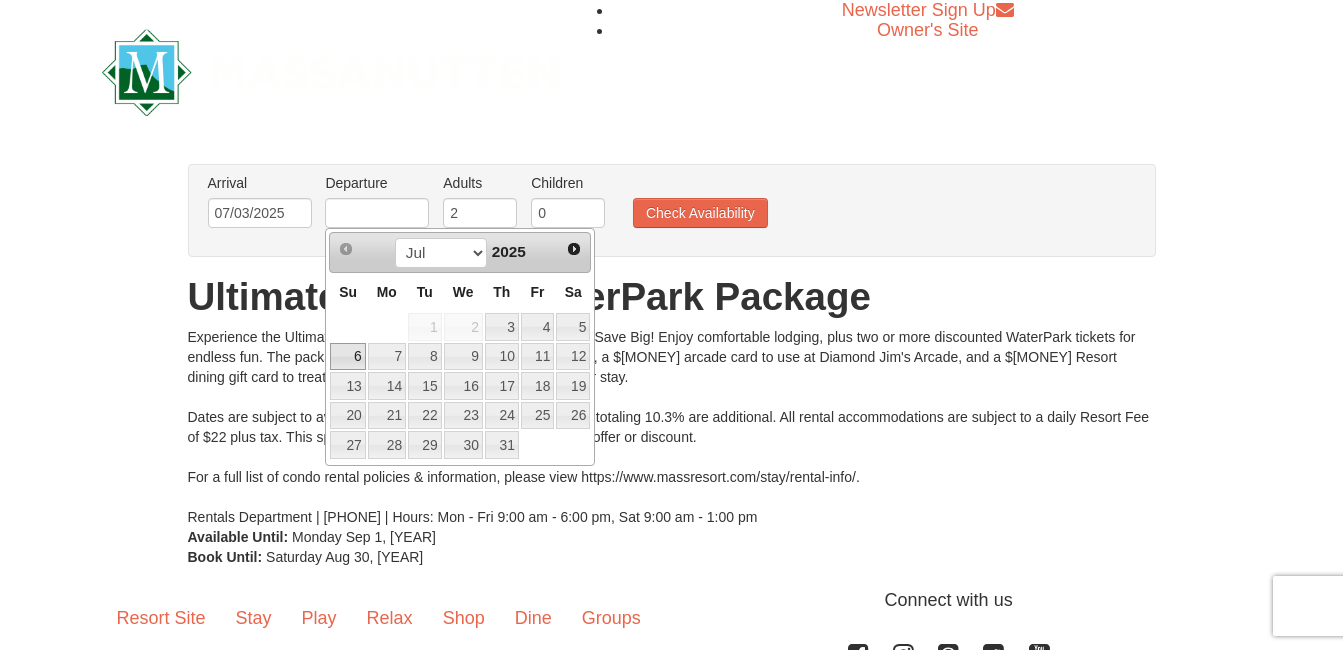 click on "6" at bounding box center [347, 357] 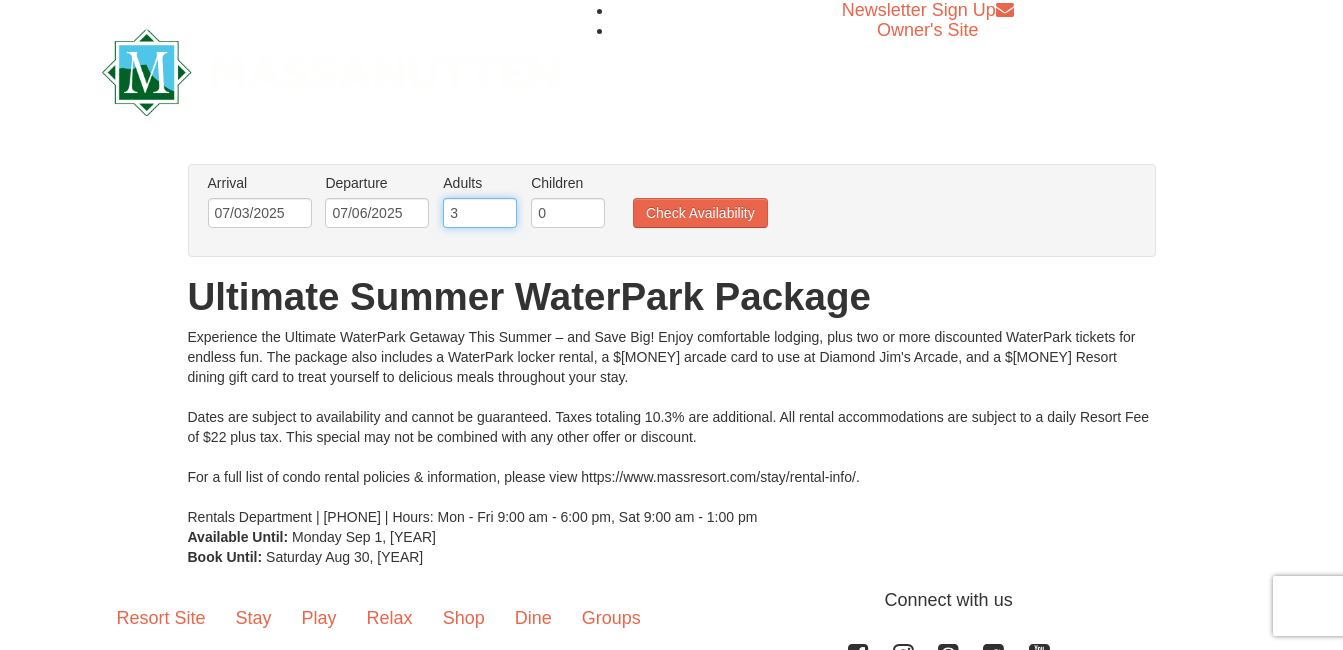 click on "3" at bounding box center (480, 213) 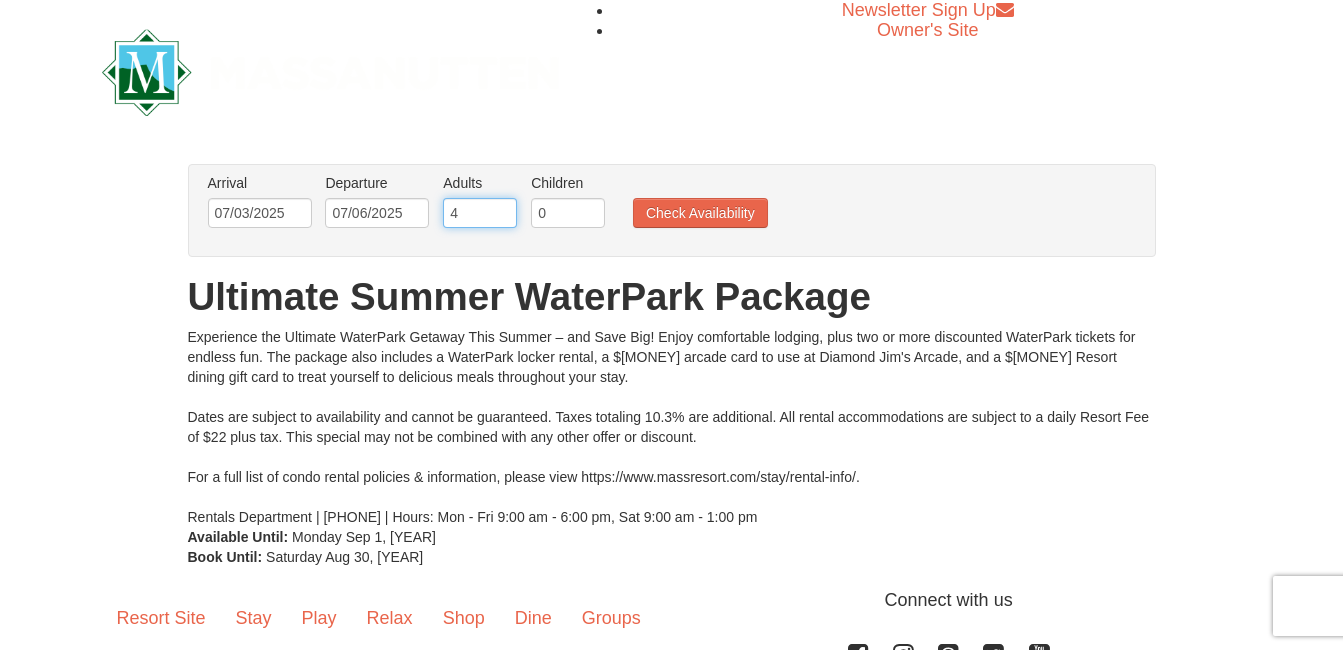 type on "4" 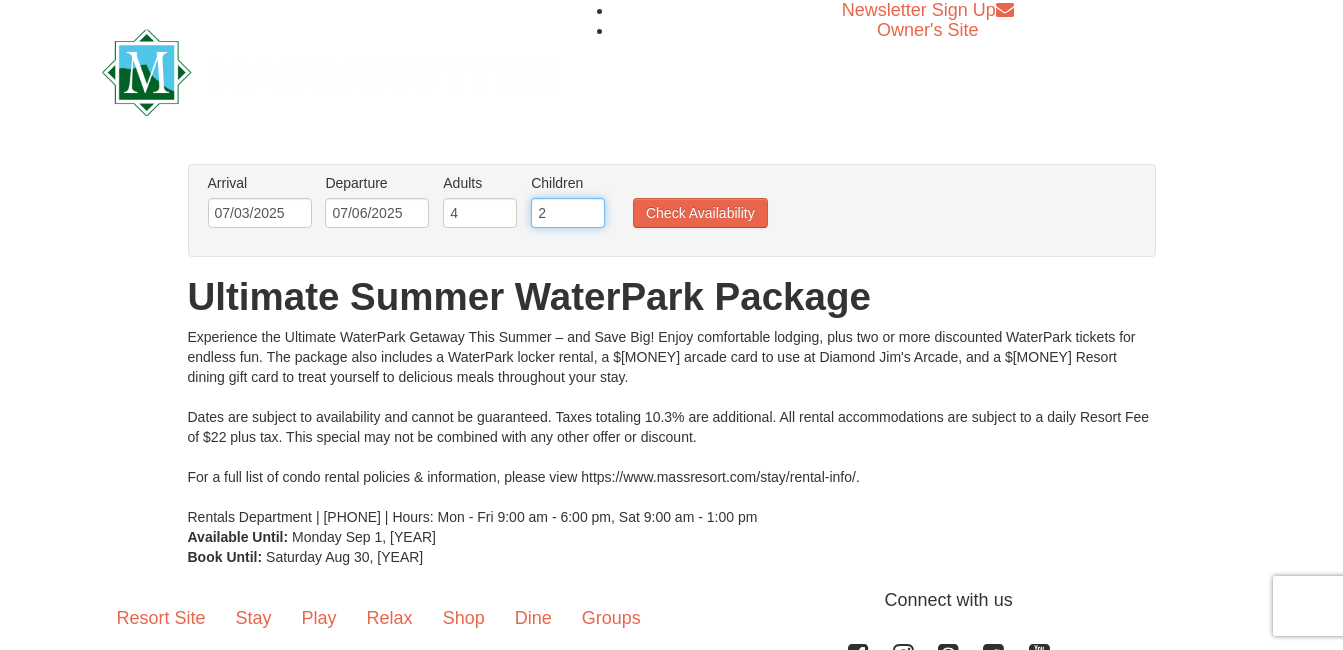 type on "2" 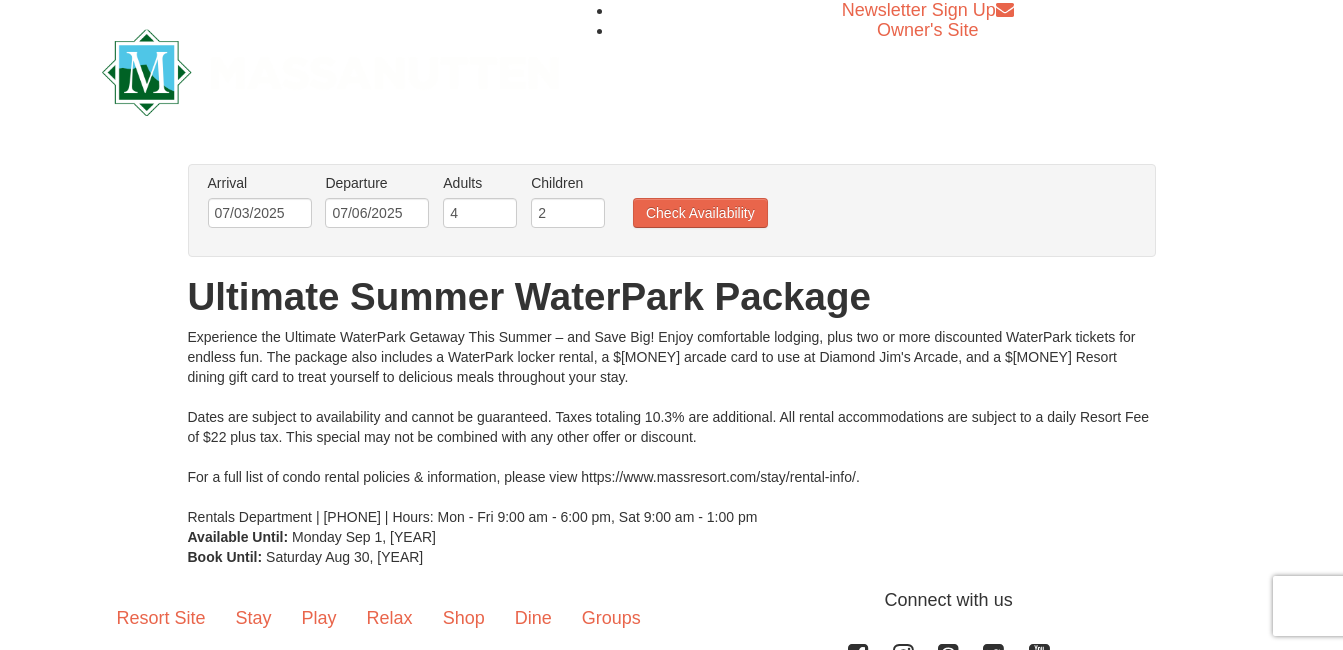 click on "Arrival Please format dates MM/DD/YYYY Please format dates MM/DD/YYYY
07/03/2025
Departure Please format dates MM/DD/YYYY Please format dates MM/DD/YYYY
07/06/2025
Adults Please format dates MM/DD/YYYY
4
Children Please format dates MM/DD/YYYY
2
Check Availability" at bounding box center [661, 205] 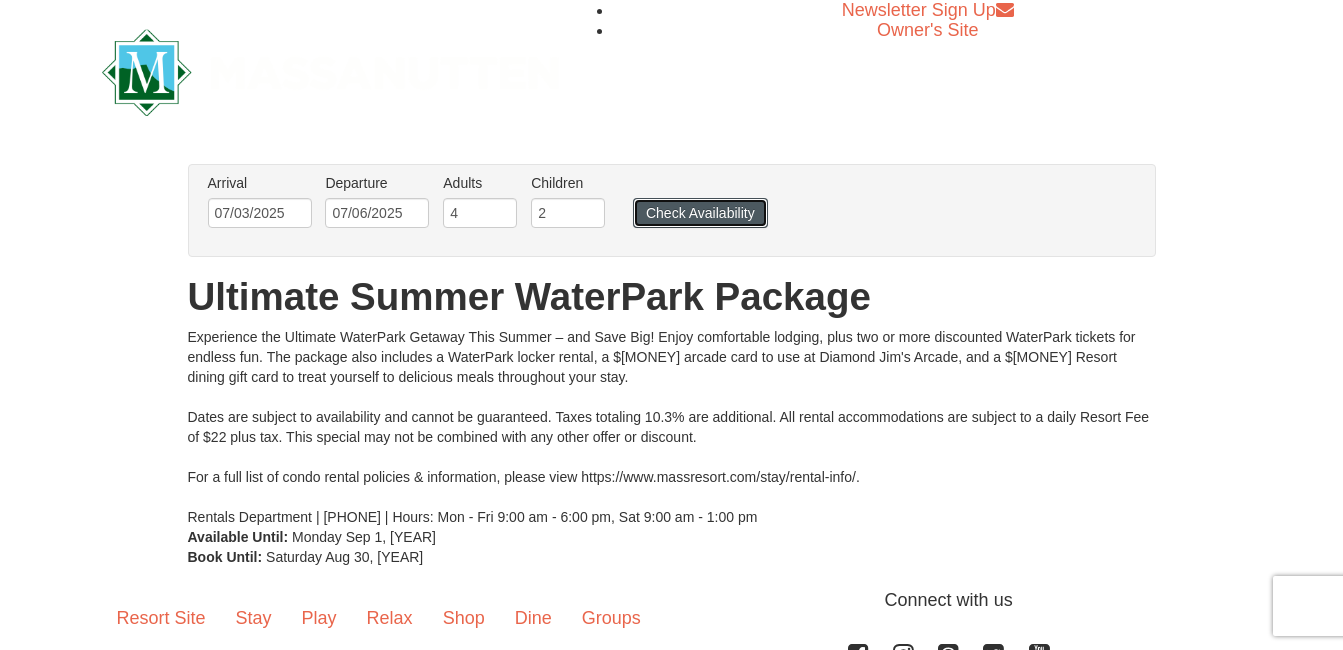 click on "Check Availability" at bounding box center (700, 213) 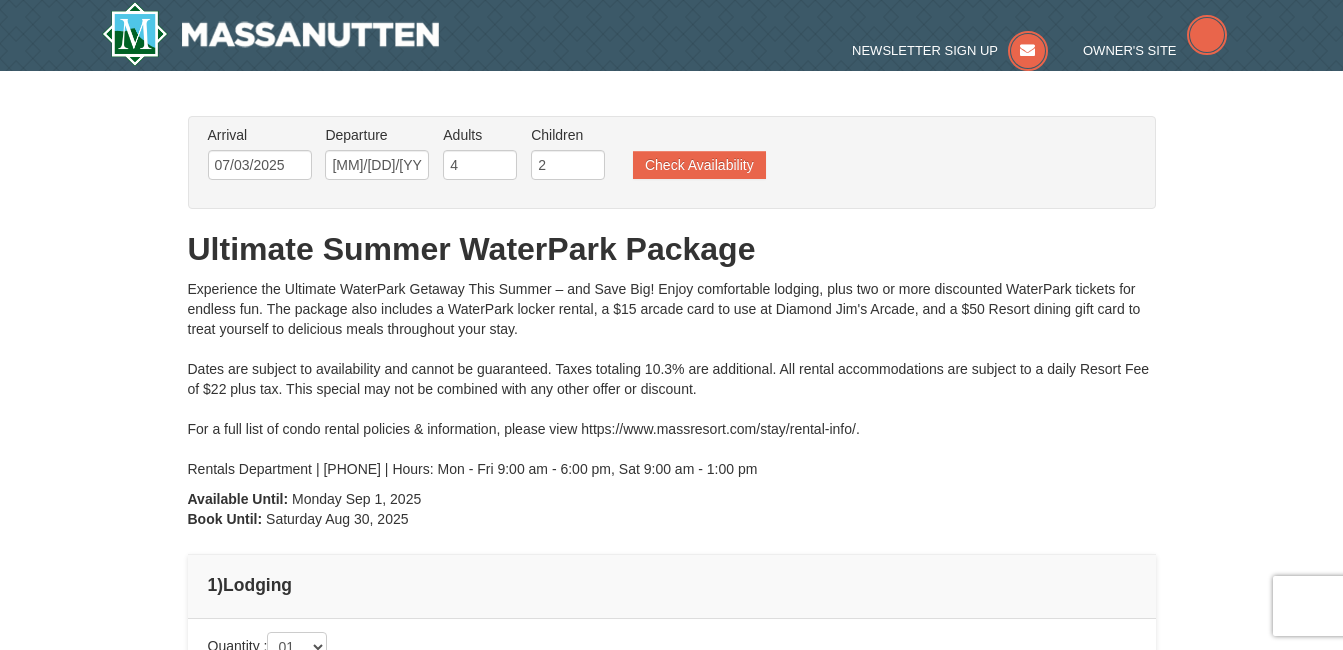 scroll, scrollTop: 383, scrollLeft: 0, axis: vertical 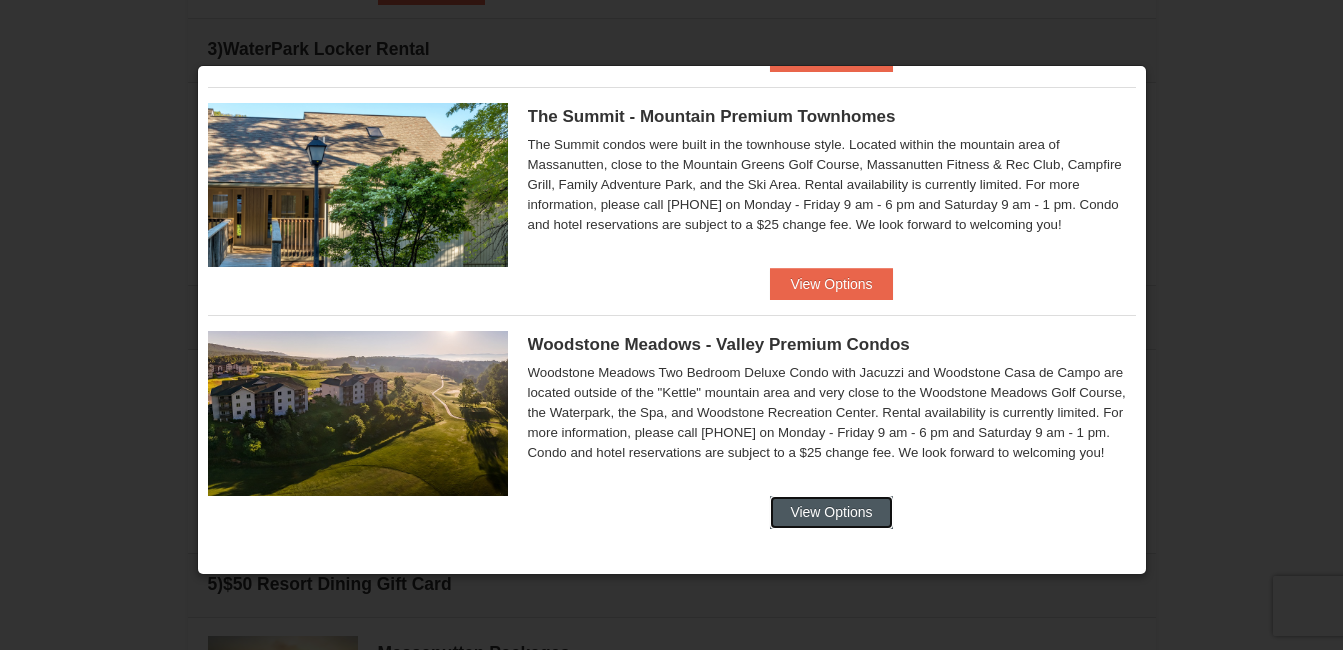 click on "View Options" at bounding box center (831, 512) 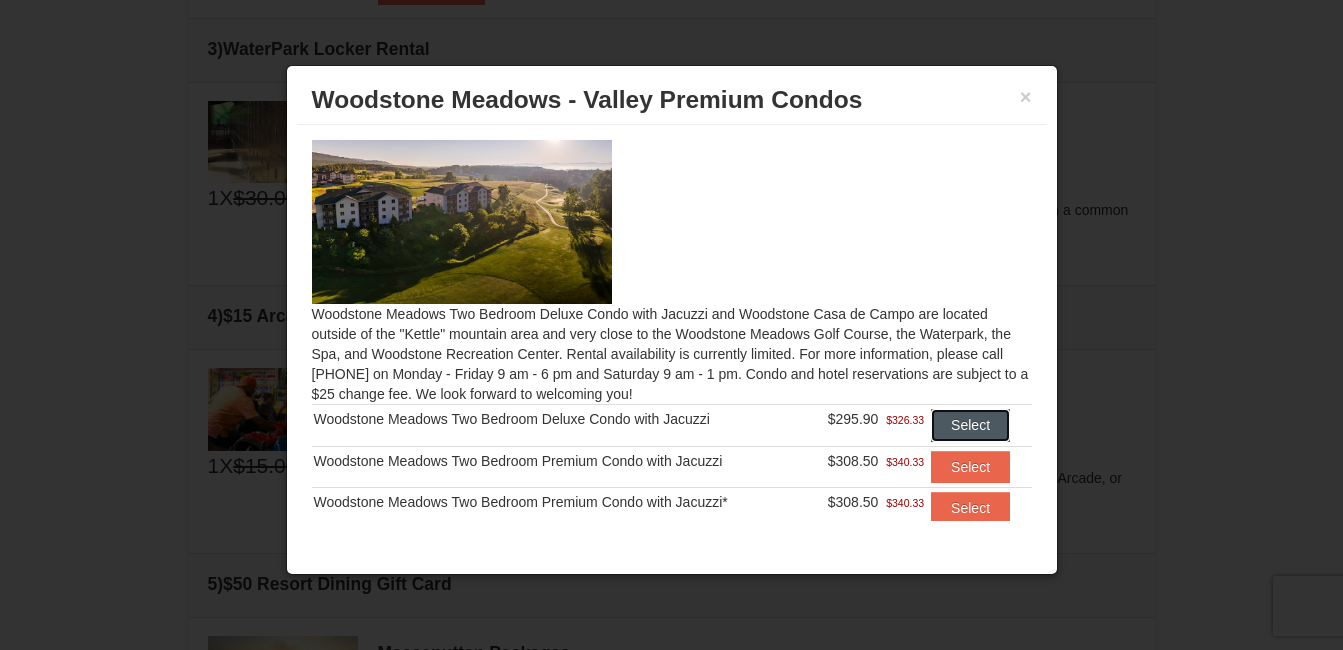 click on "Select" at bounding box center (970, 425) 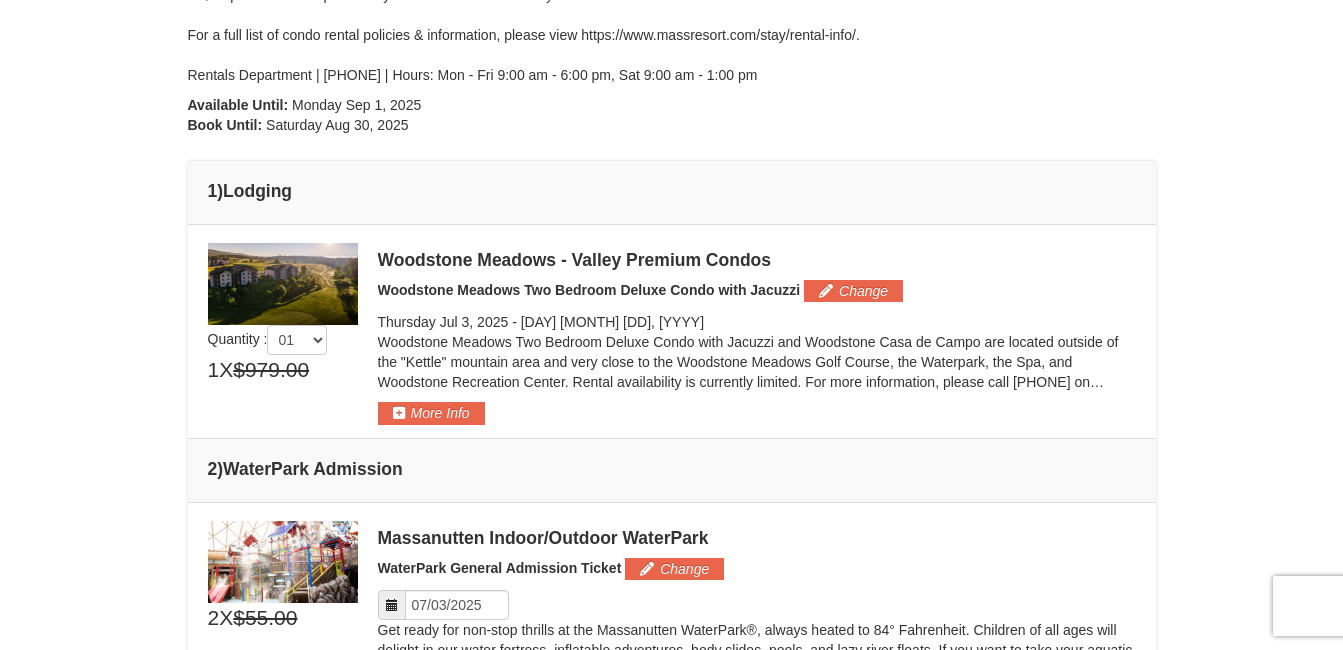 scroll, scrollTop: 416, scrollLeft: 0, axis: vertical 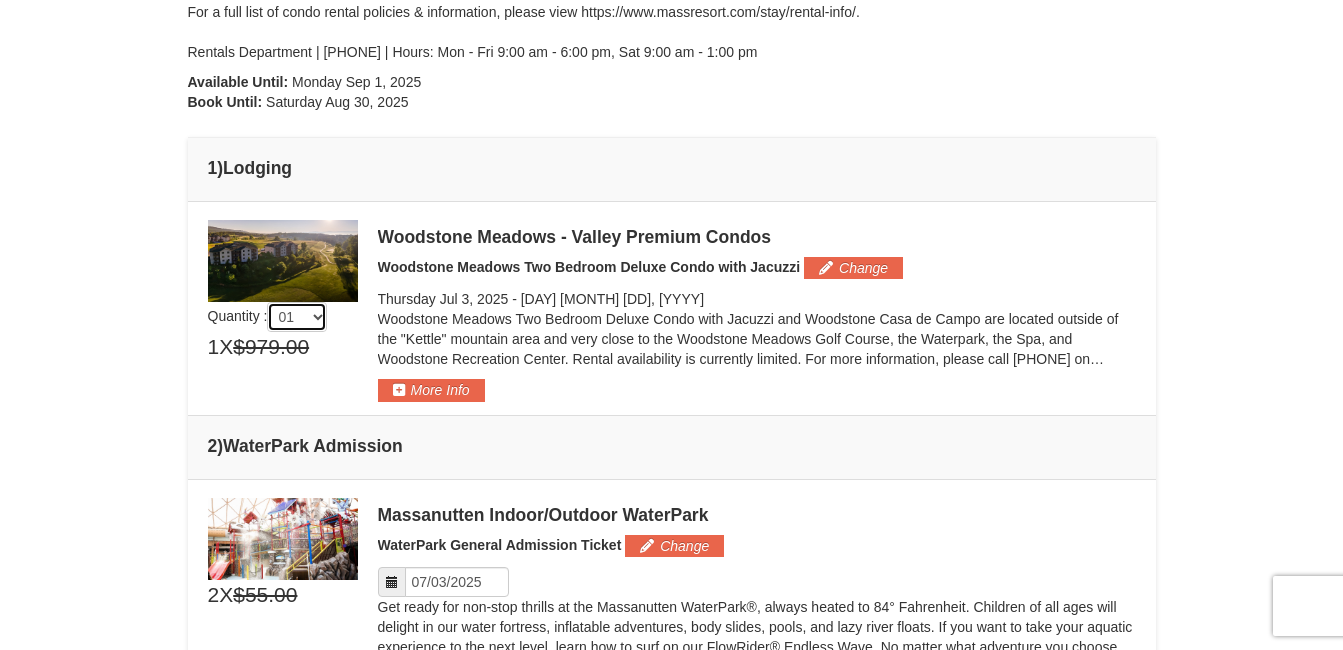 click on "01
02
03
04
05" at bounding box center (297, 317) 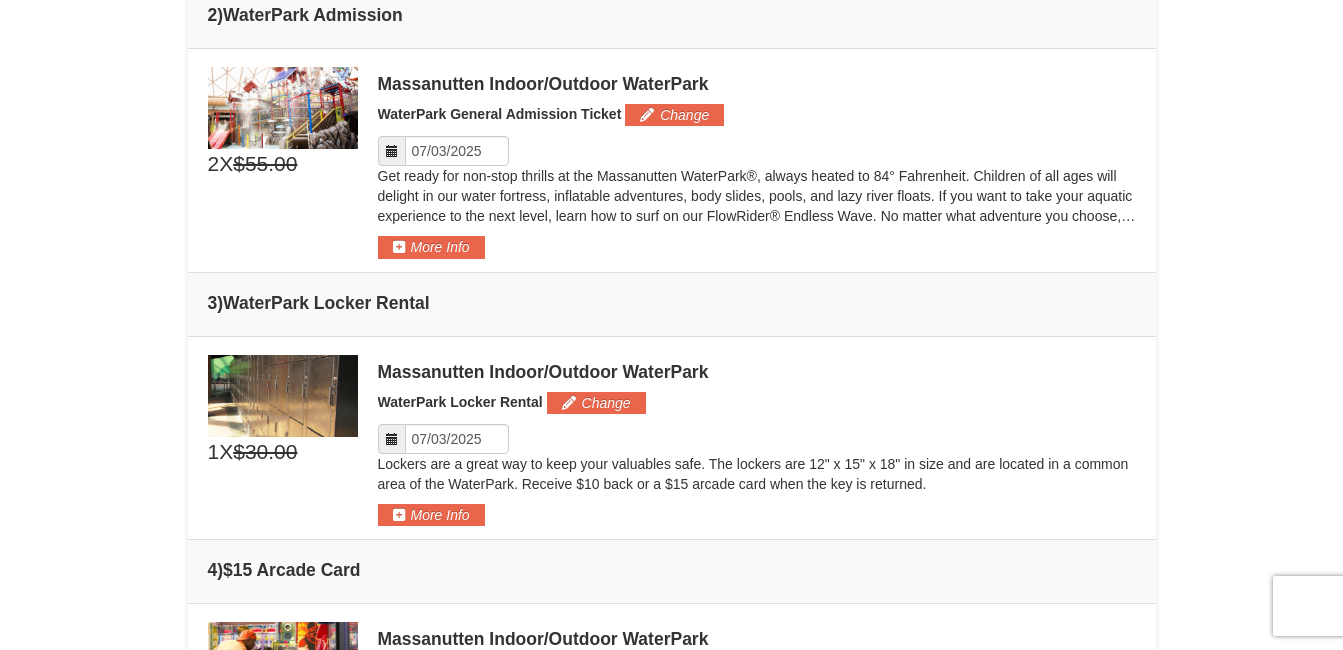 scroll, scrollTop: 849, scrollLeft: 0, axis: vertical 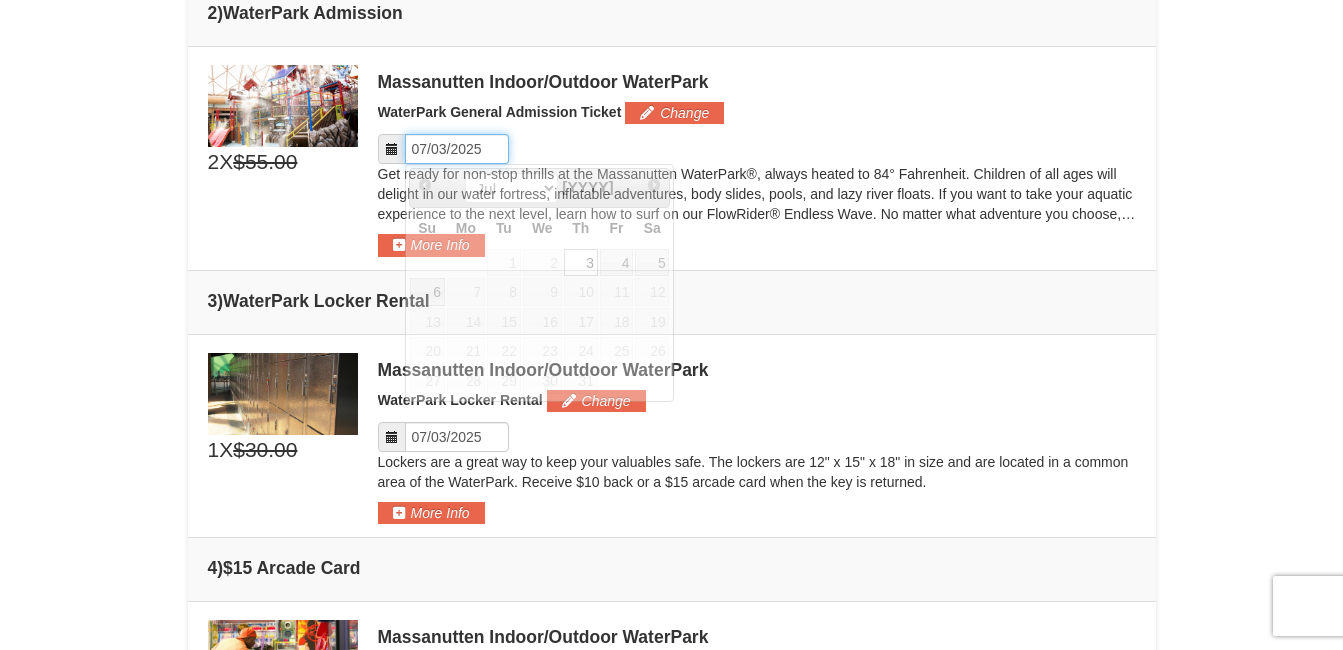 click on "Please format dates [MM]/[DD]/[YYYY]" at bounding box center (457, 149) 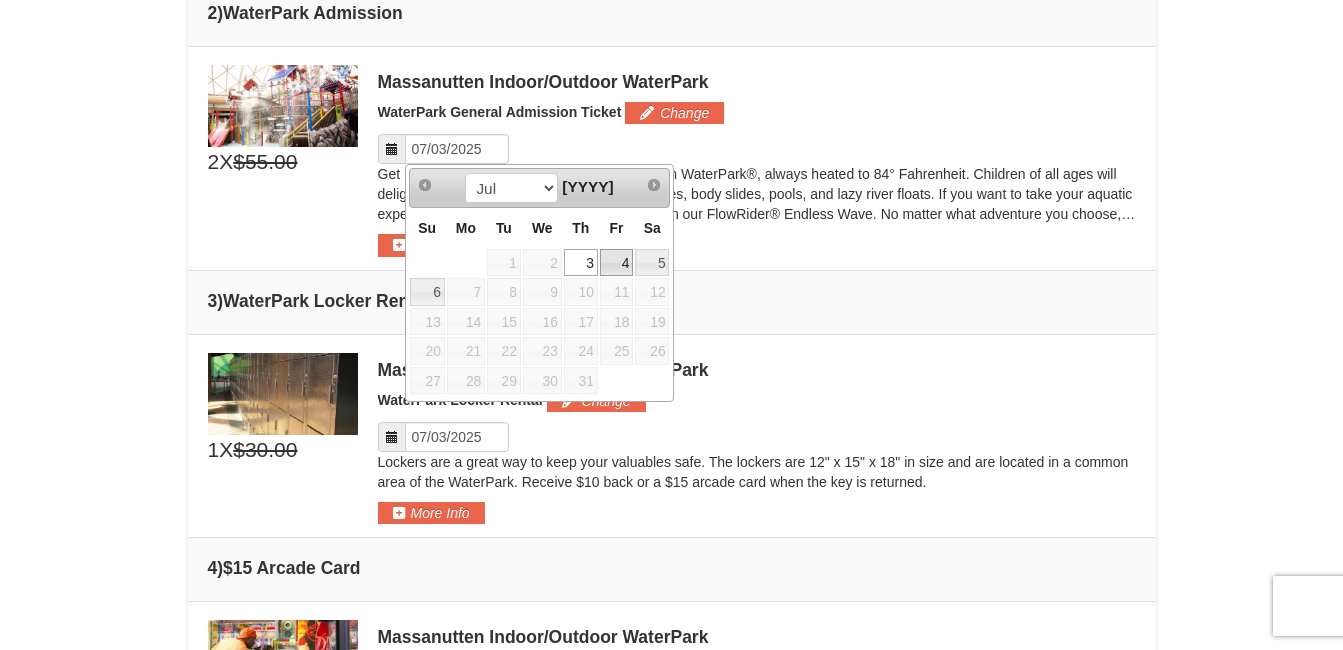 click on "4" at bounding box center (617, 263) 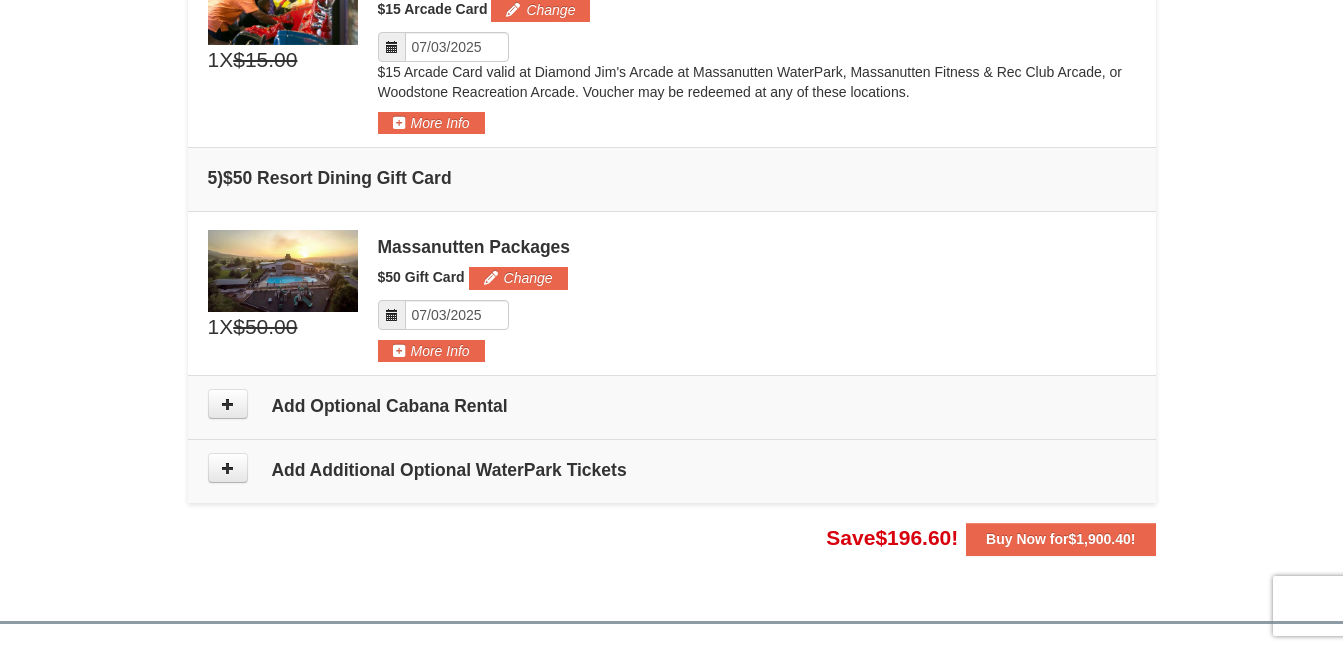 scroll, scrollTop: 1508, scrollLeft: 0, axis: vertical 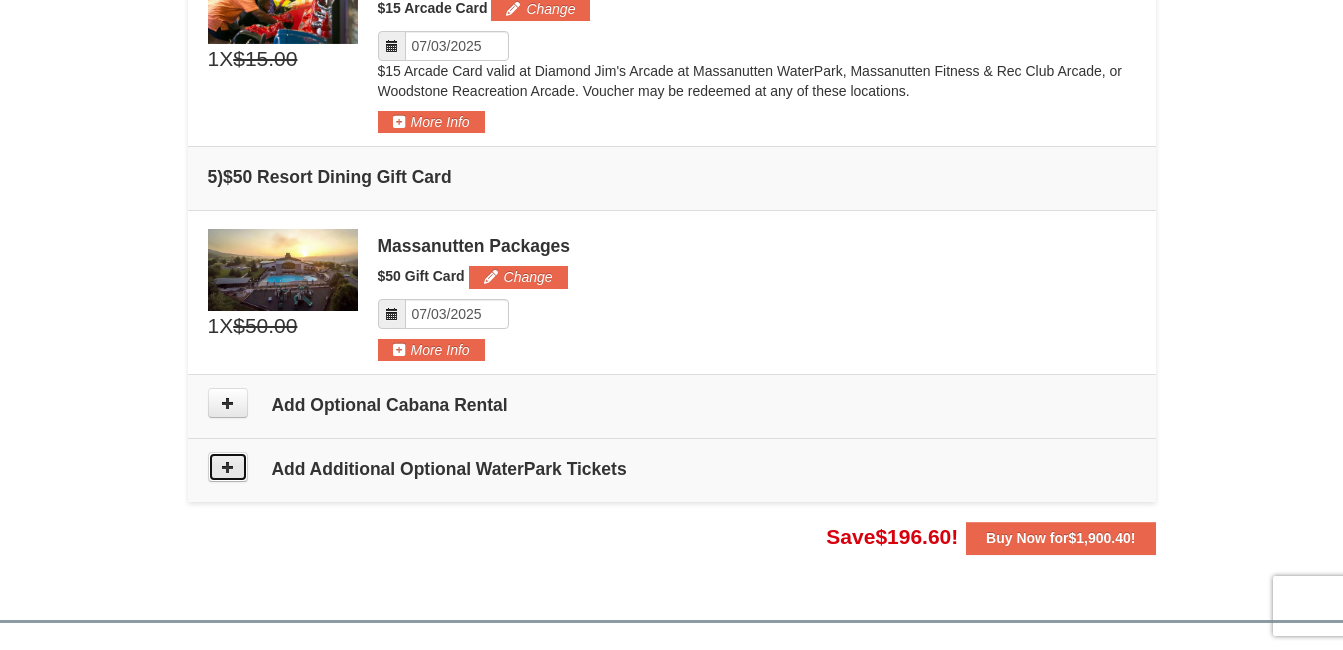 click at bounding box center [228, 467] 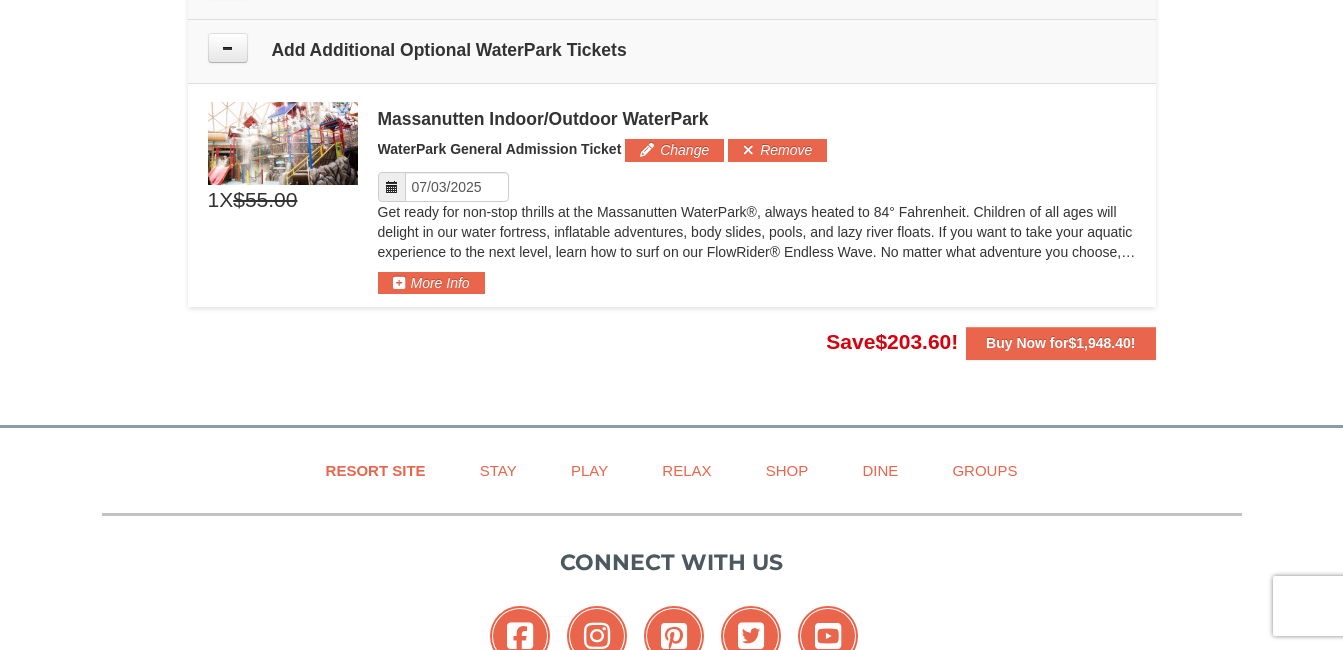 scroll, scrollTop: 1947, scrollLeft: 0, axis: vertical 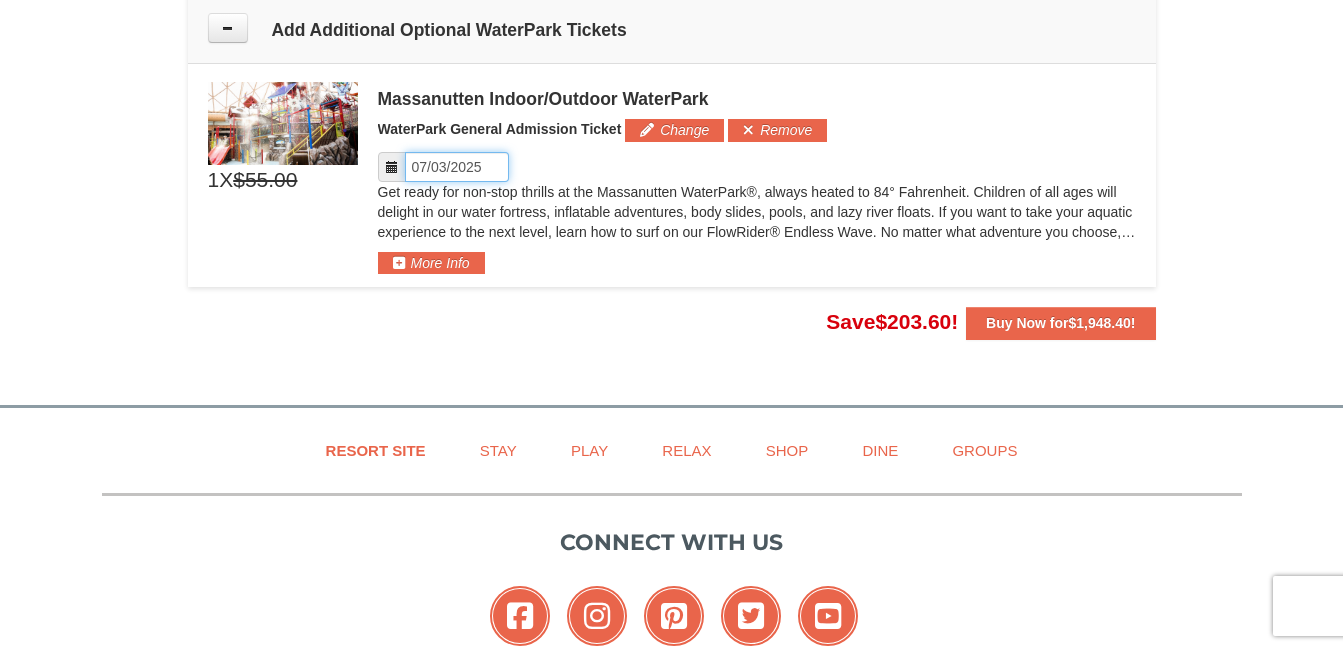 click on "Please format dates [MM]/[DD]/[YYYY]" at bounding box center (457, 167) 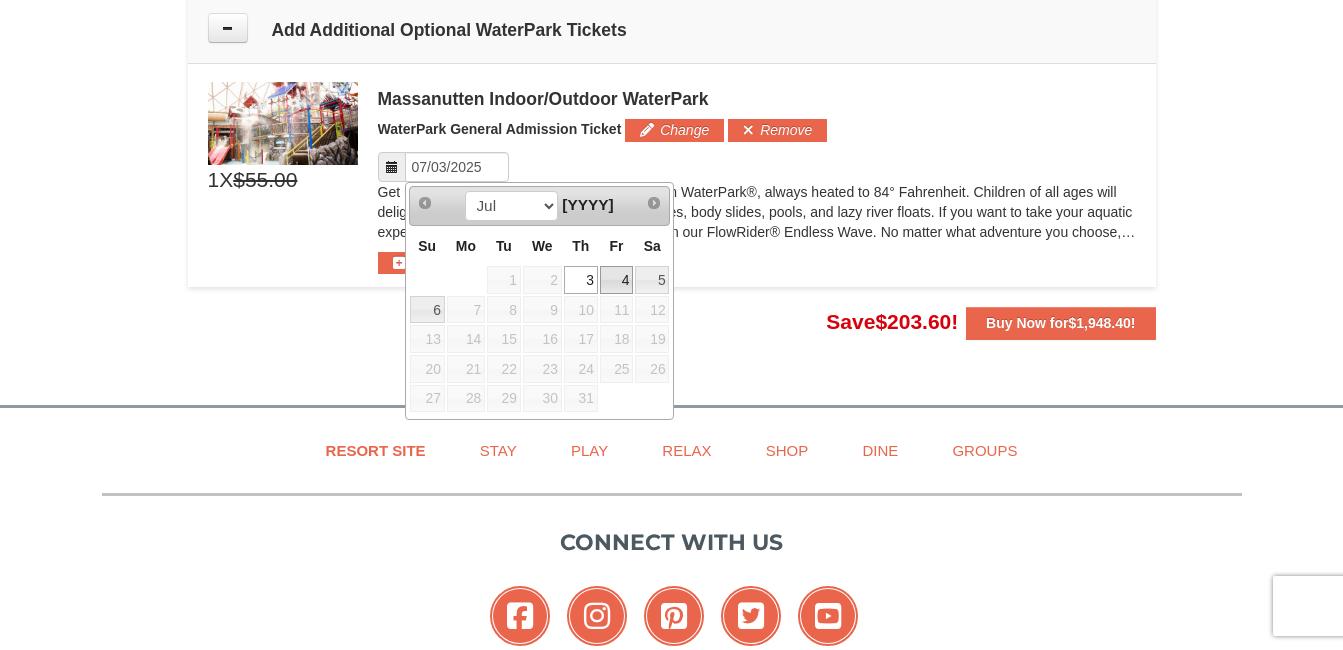 click on "4" at bounding box center (617, 280) 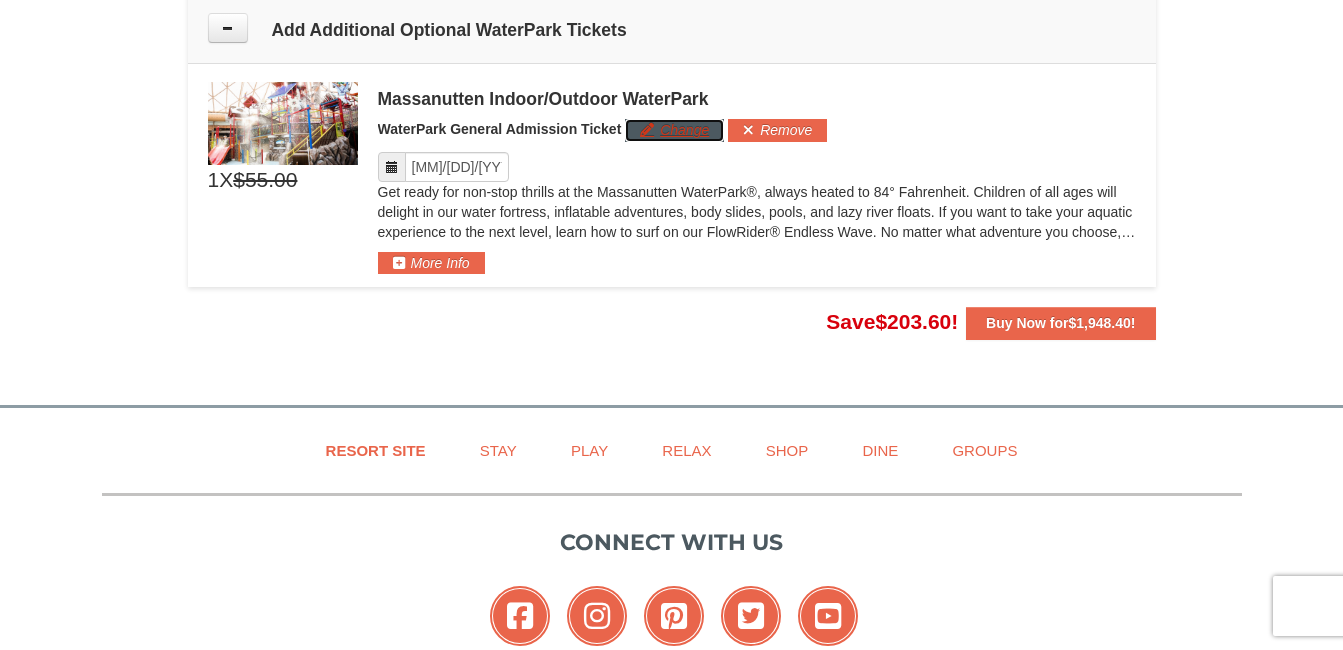 click on "Change" at bounding box center [674, 130] 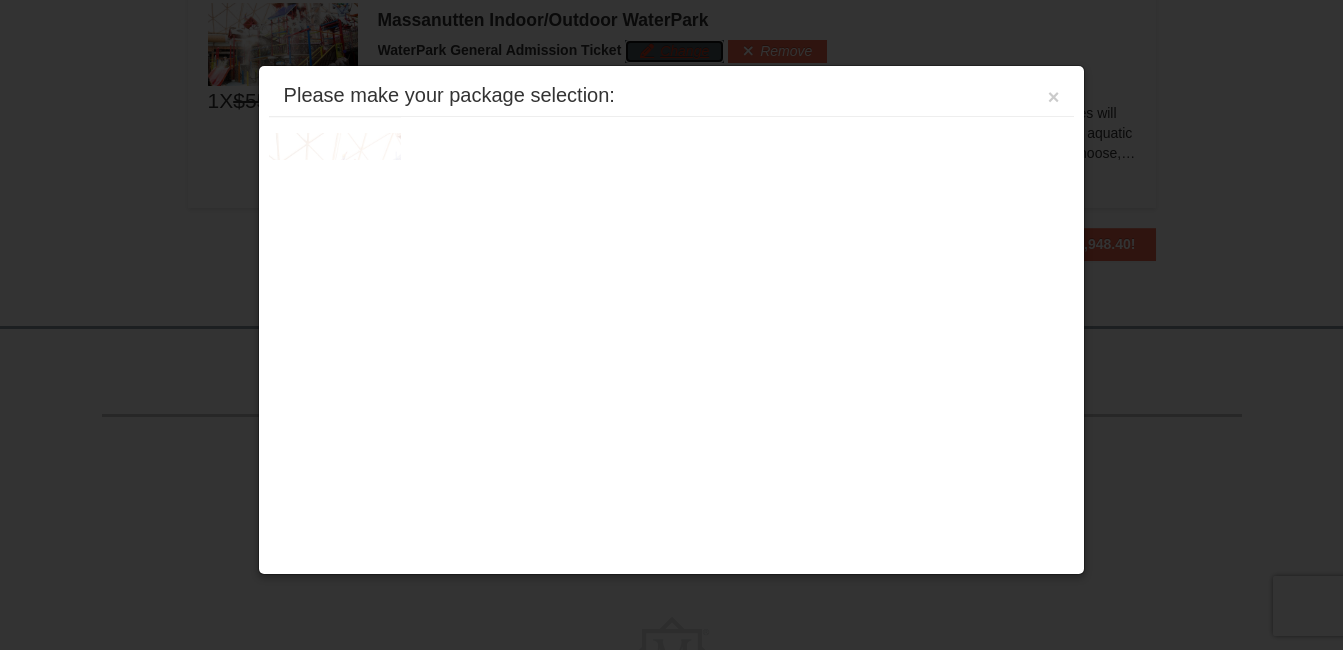 scroll, scrollTop: 2029, scrollLeft: 0, axis: vertical 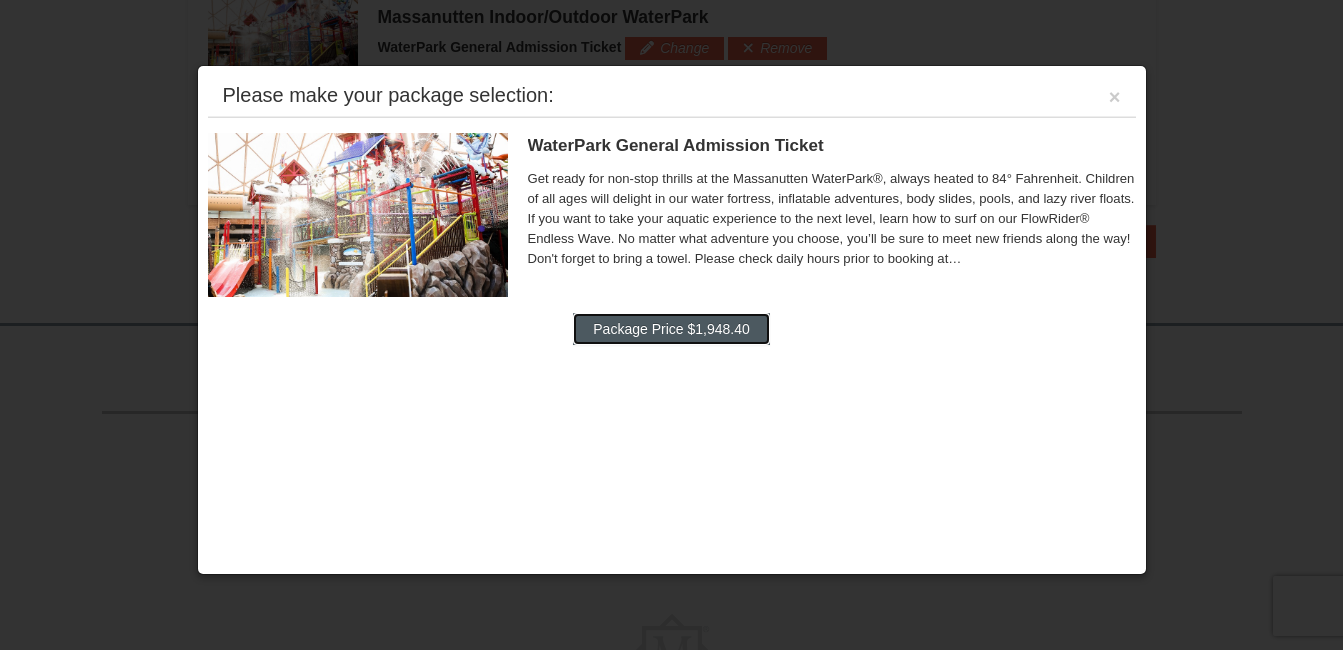 click on "Package Price $1,948.40" at bounding box center [671, 329] 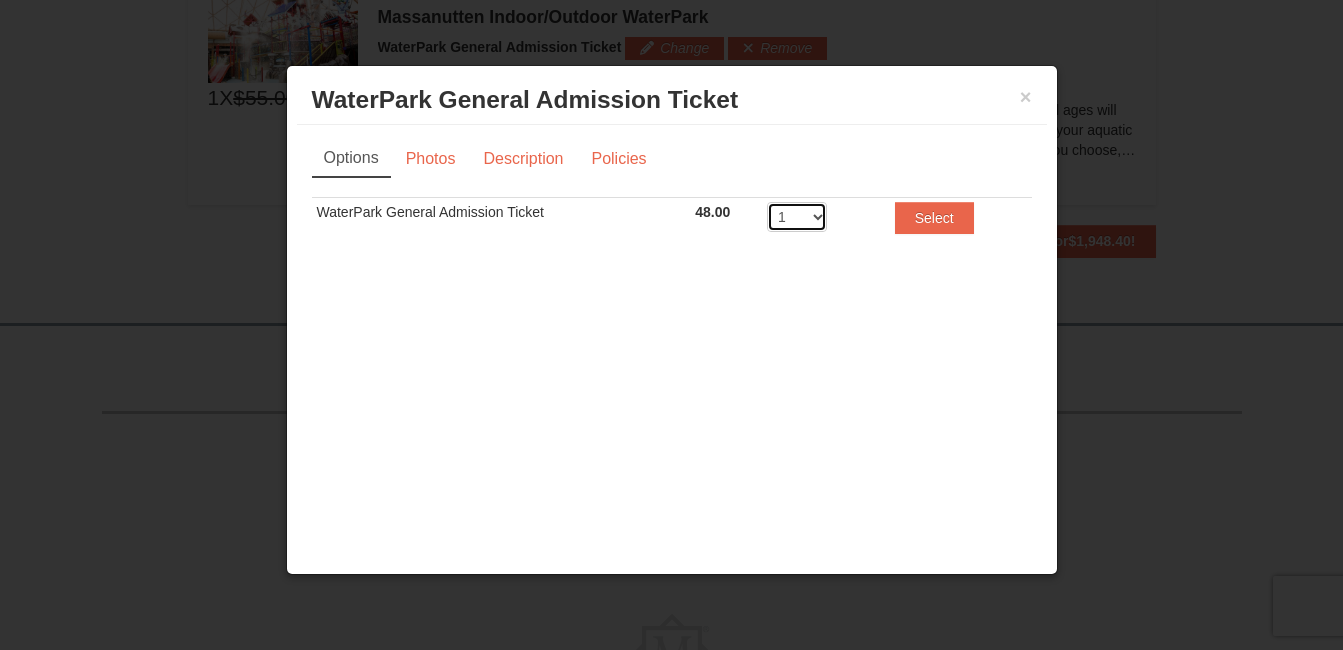 click on "1 2 3 4 5 6 7 8 9 10 11 12 13 14 15 16 17 18 19 20" at bounding box center (797, 217) 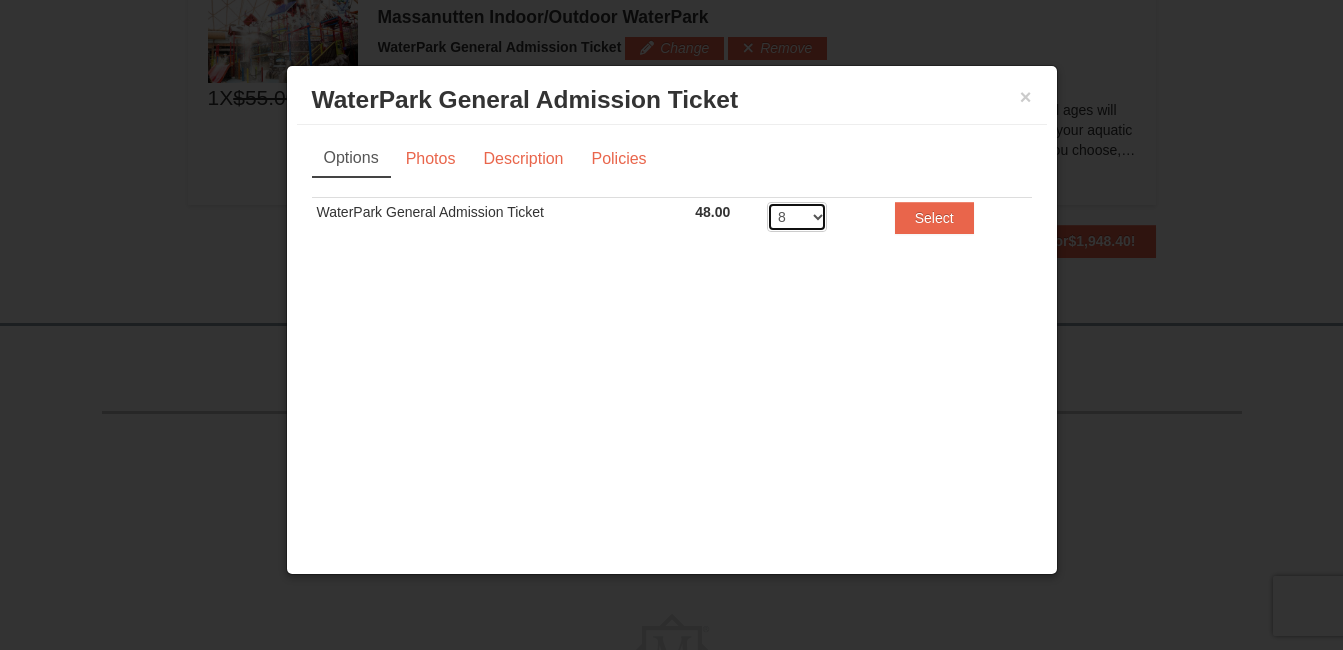click on "1 2 3 4 5 6 7 8 9 10 11 12 13 14 15 16 17 18 19 20" at bounding box center (797, 217) 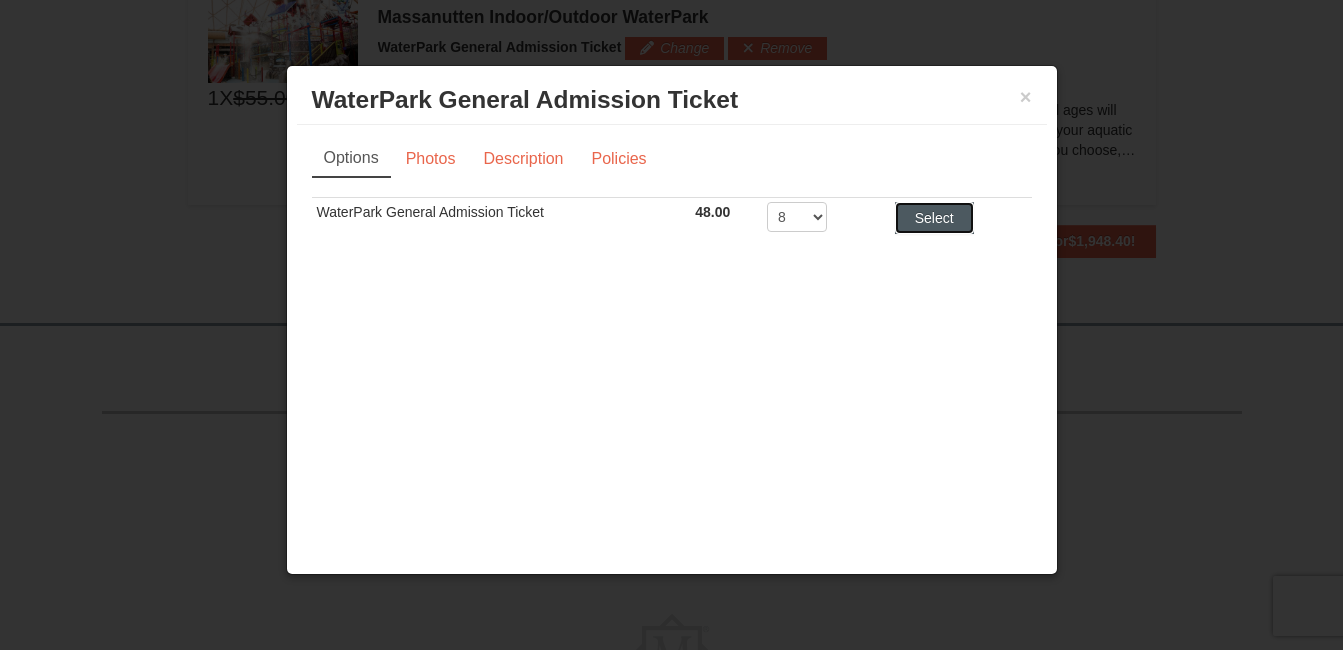 click on "Select" at bounding box center (0, 0) 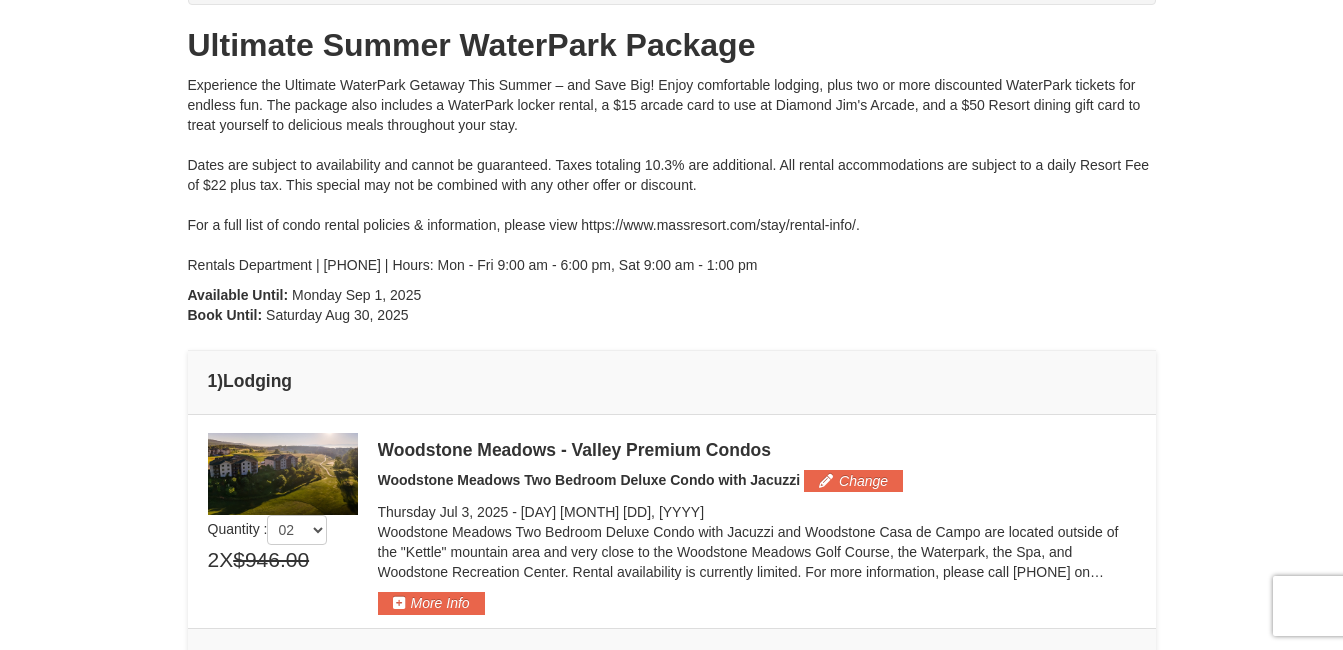 scroll, scrollTop: 0, scrollLeft: 0, axis: both 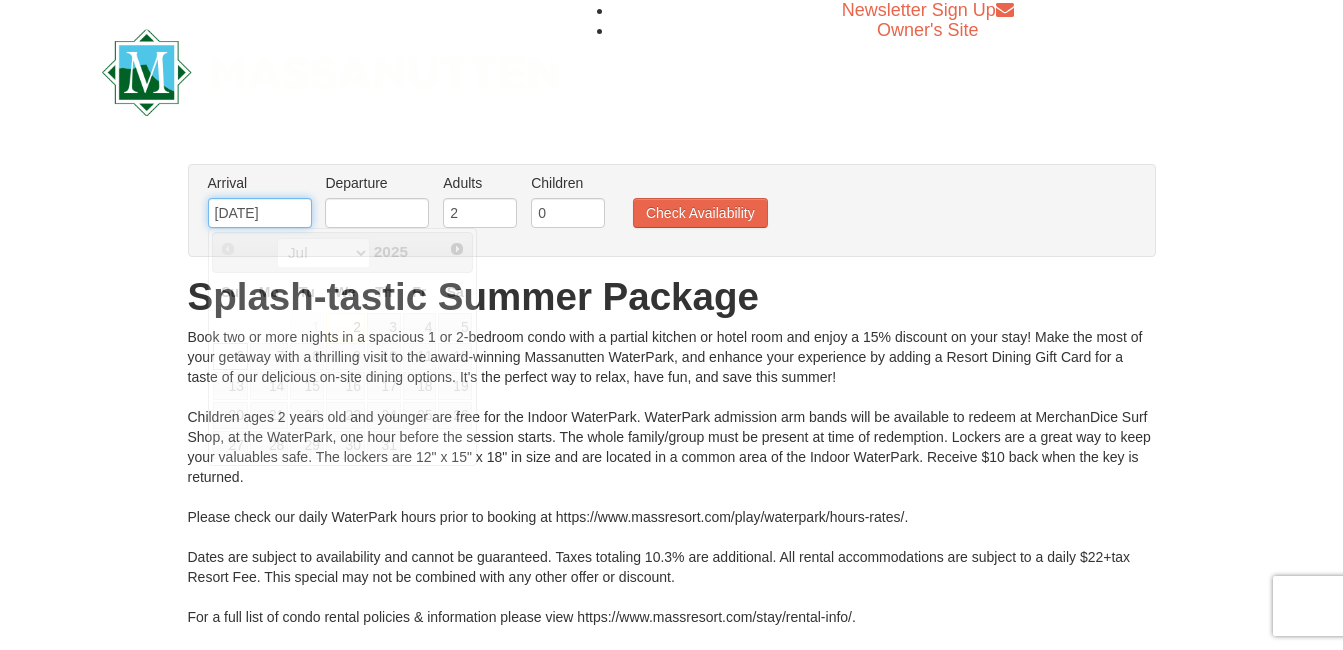 click on "[DATE]" at bounding box center (260, 213) 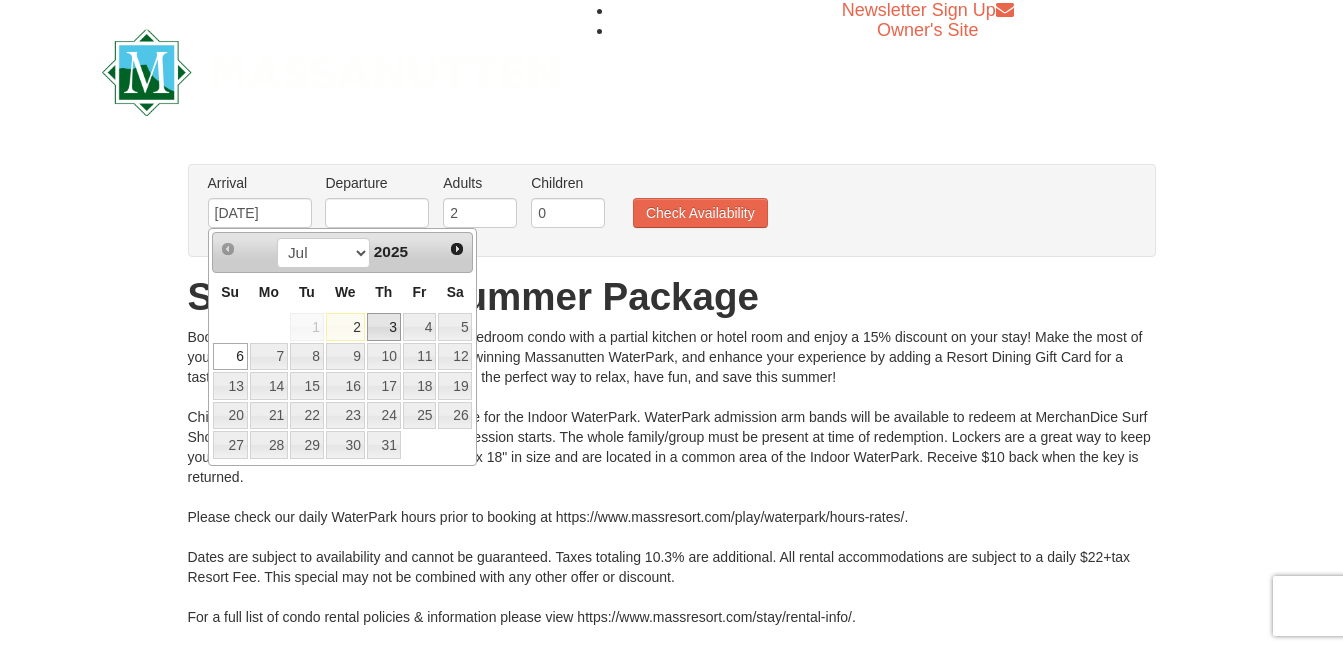 click on "3" at bounding box center (384, 327) 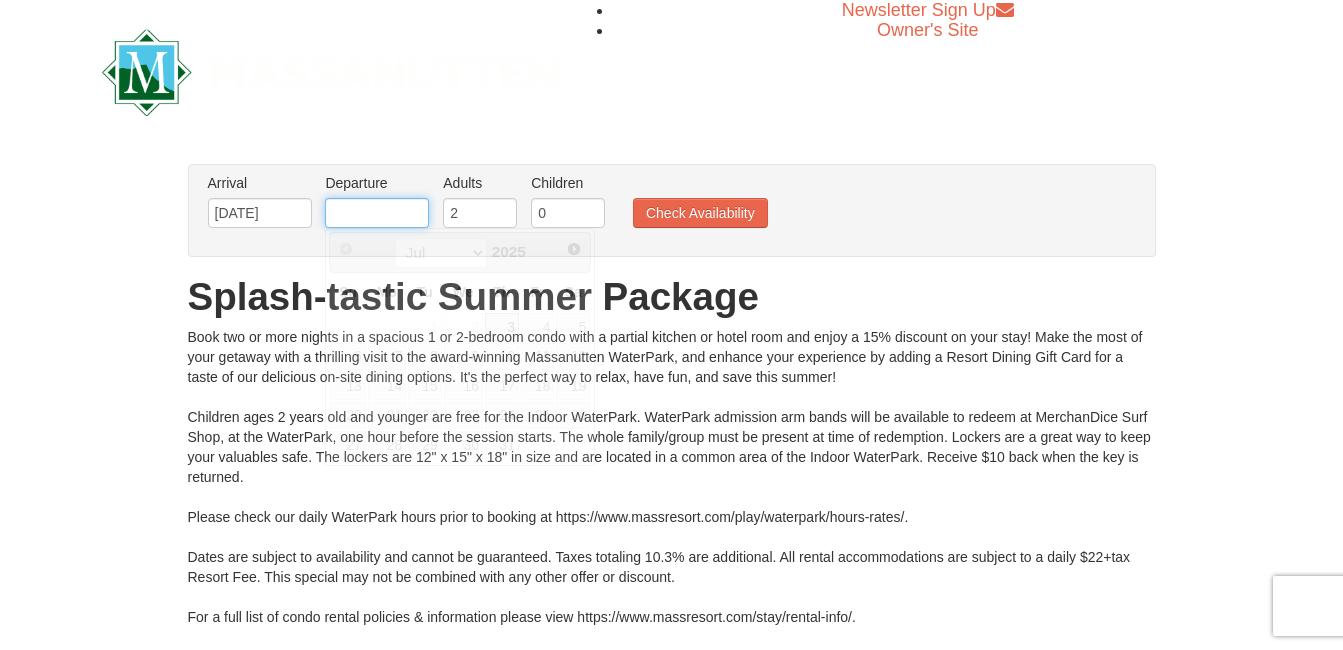 click at bounding box center (377, 213) 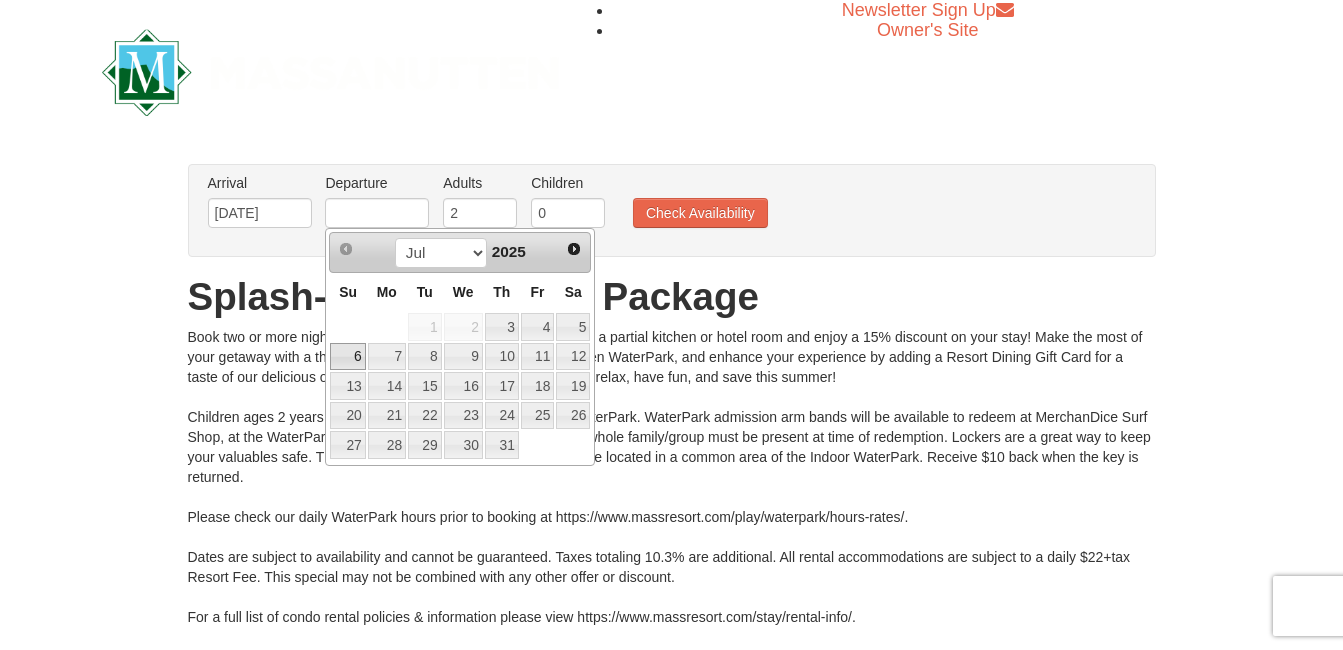 click on "6" at bounding box center [347, 357] 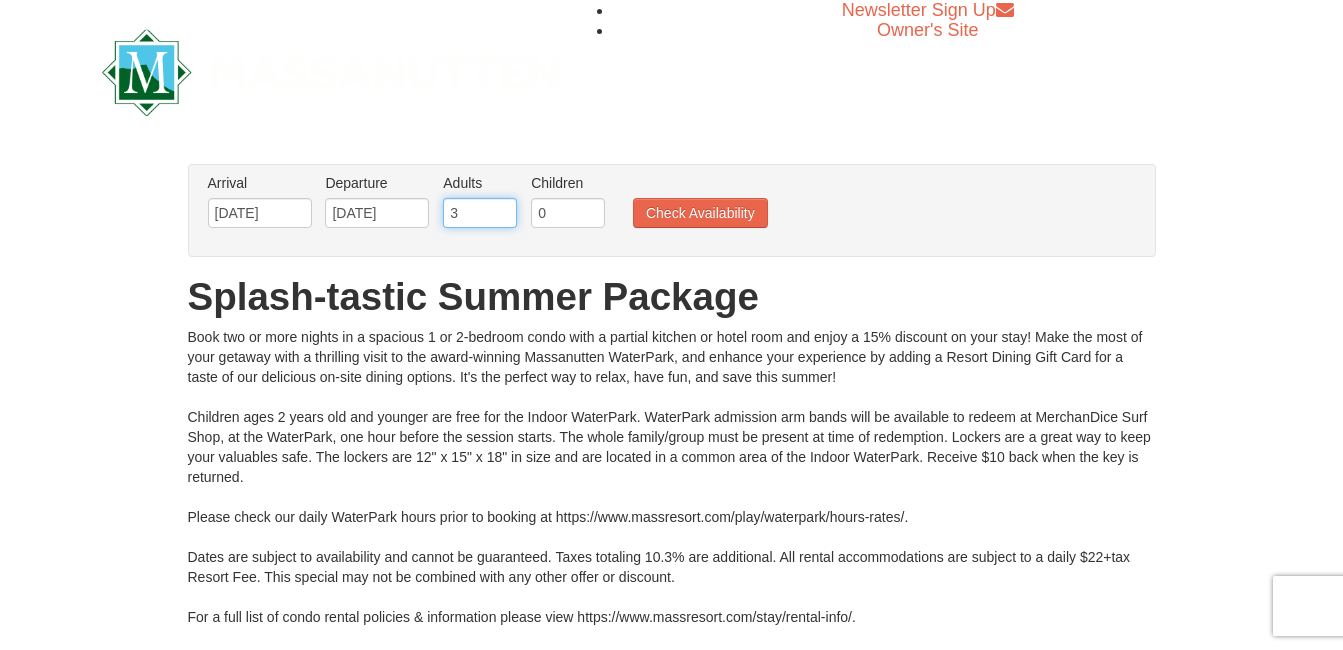 click on "3" at bounding box center [480, 213] 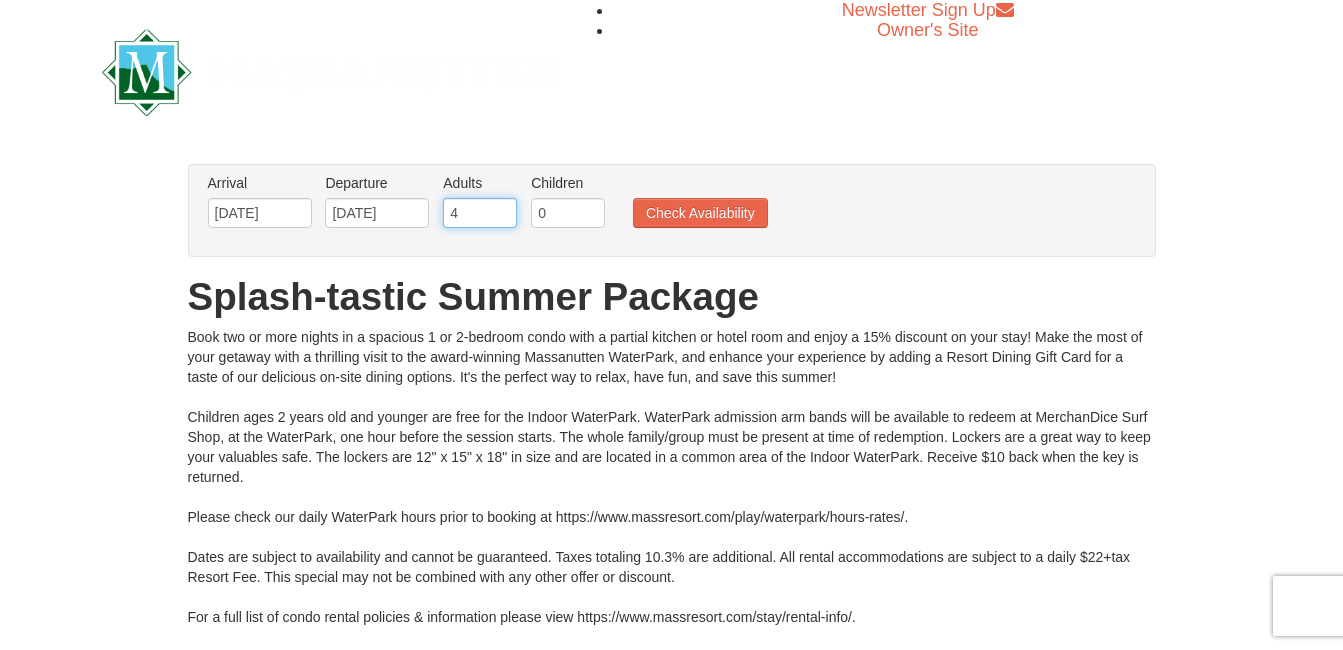 type on "4" 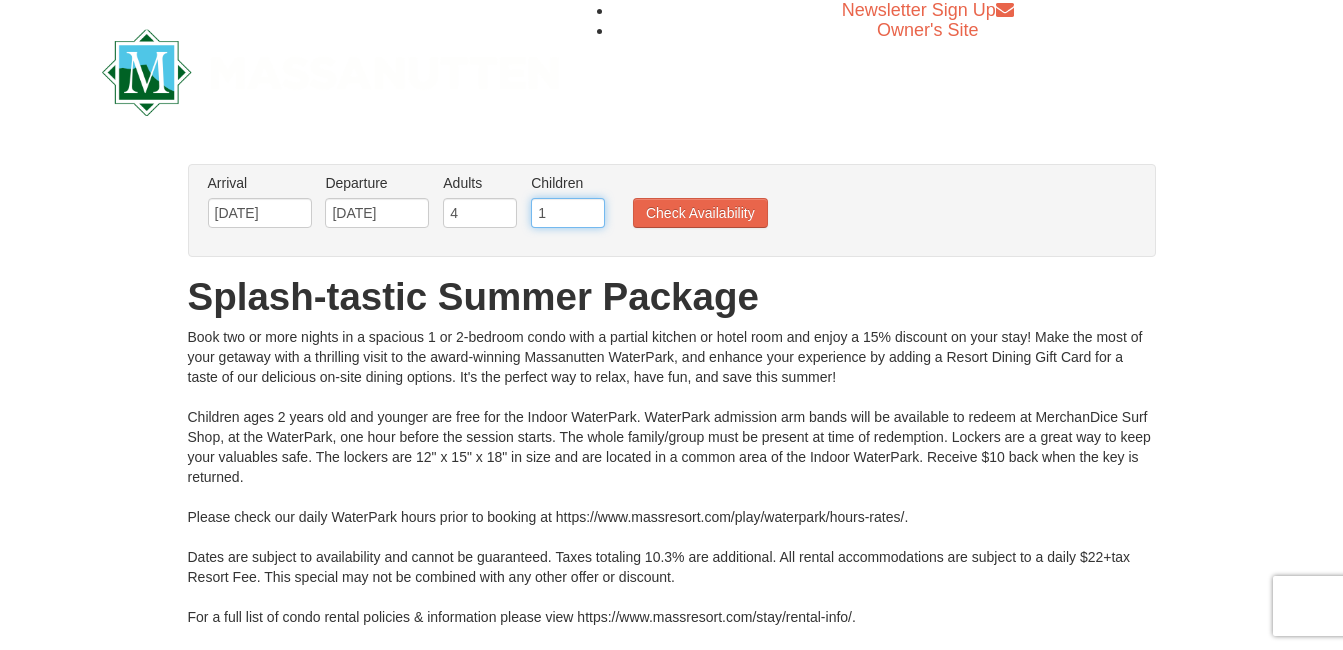 click on "1" at bounding box center (568, 213) 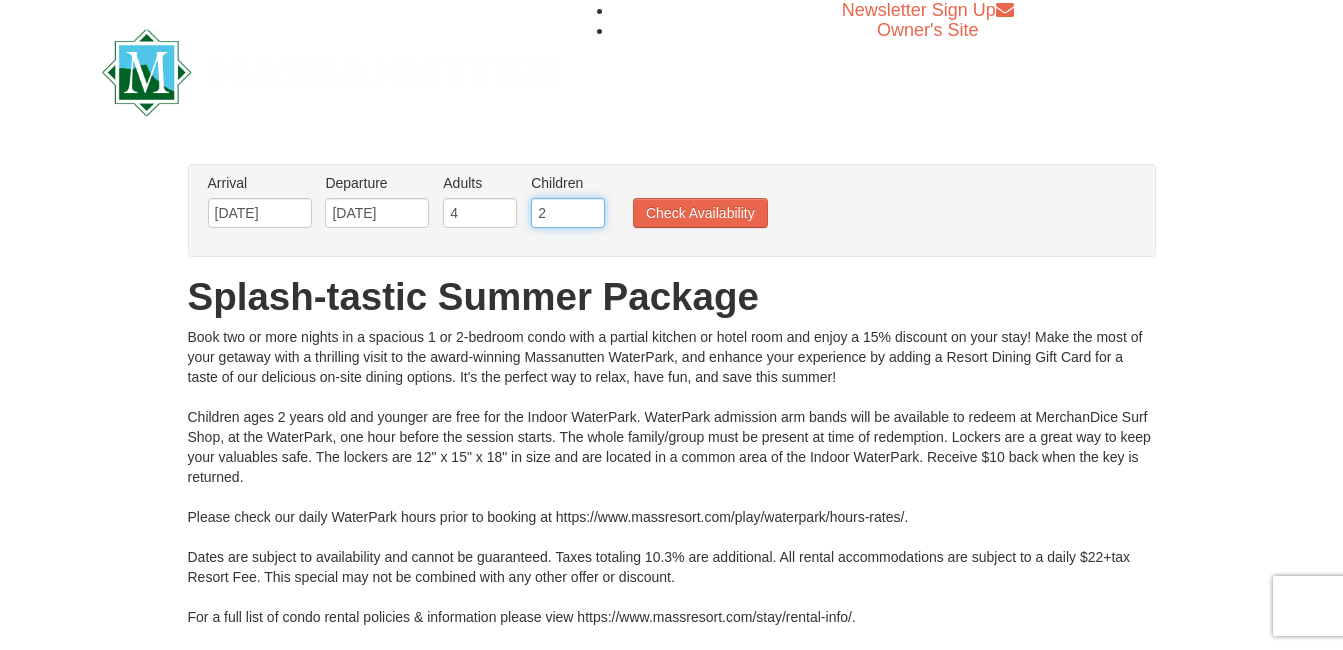type on "2" 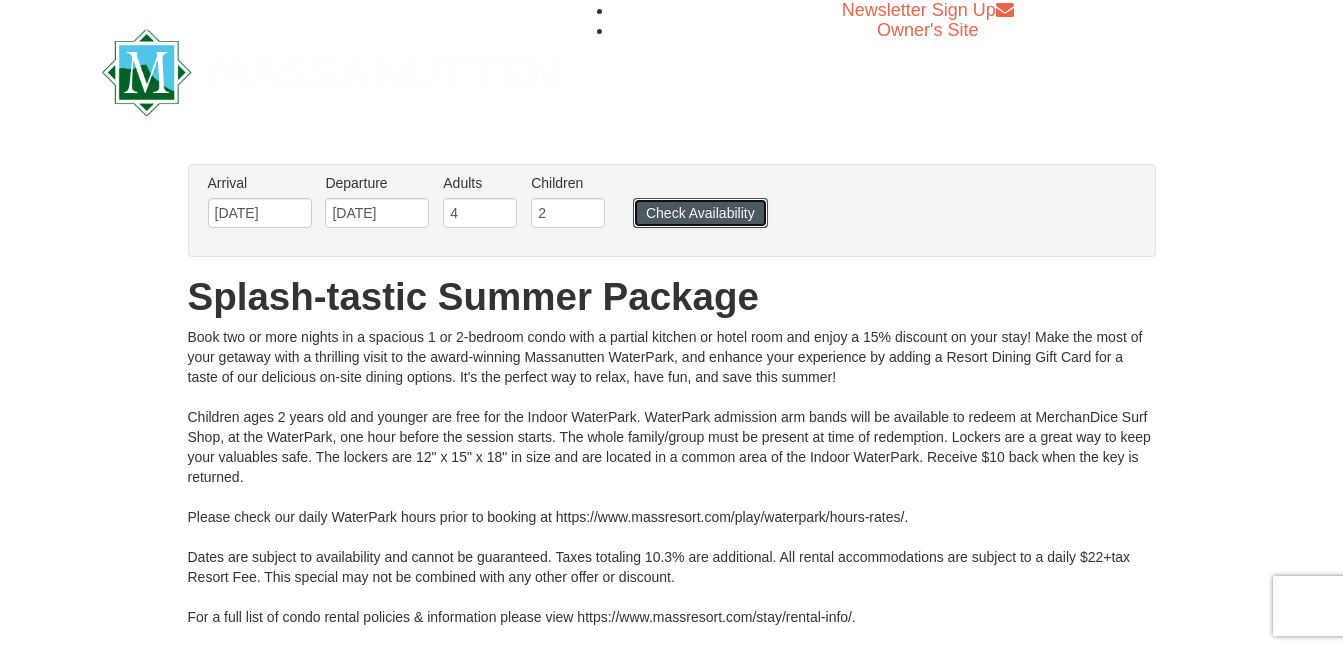 click on "Check Availability" at bounding box center [700, 213] 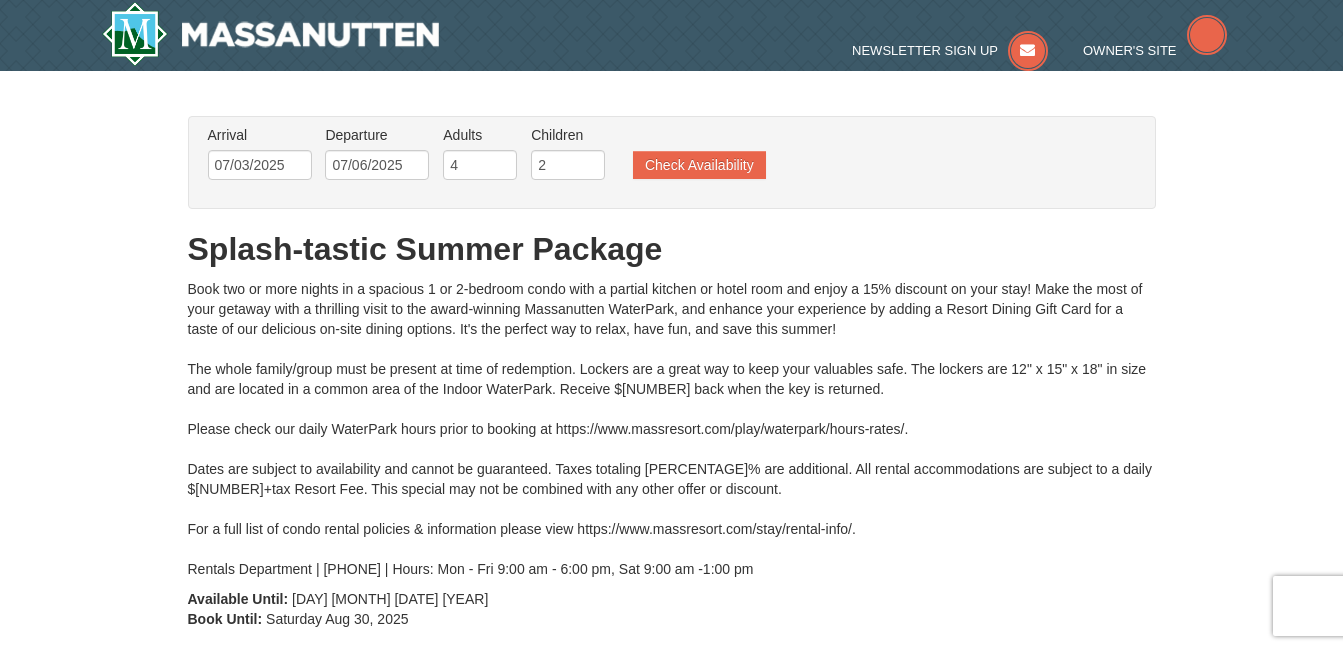 scroll, scrollTop: 301, scrollLeft: 0, axis: vertical 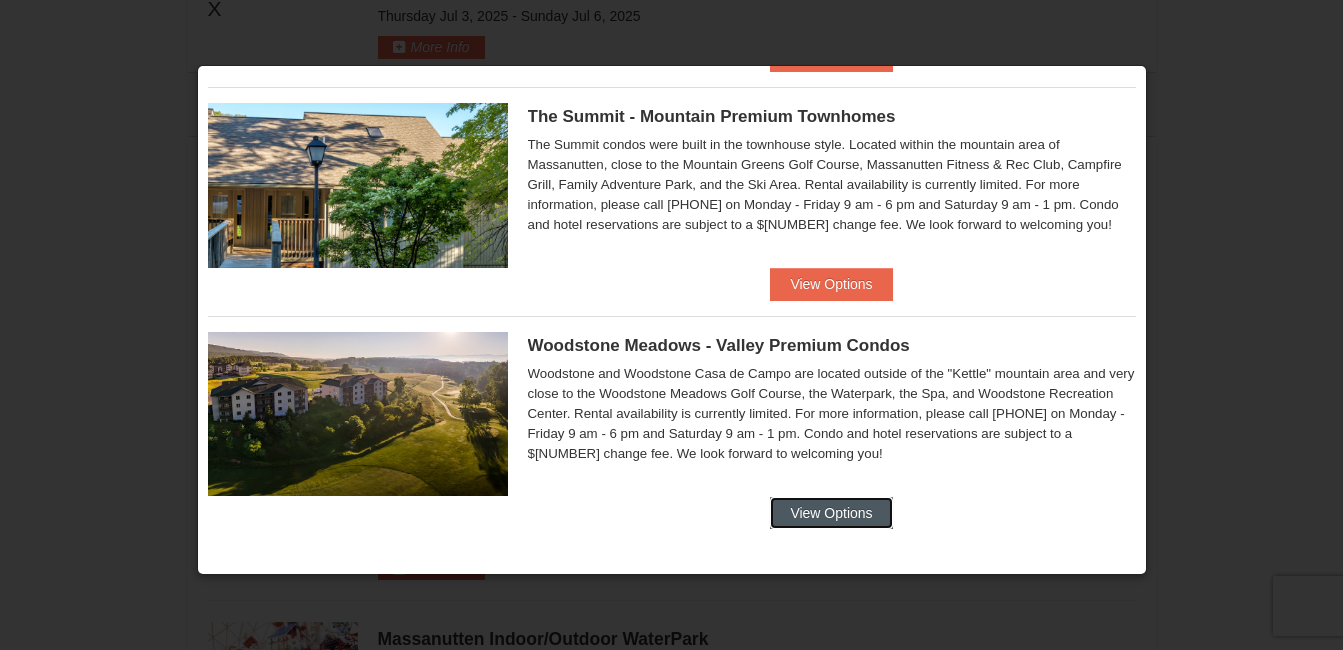 click on "View Options" at bounding box center (831, 513) 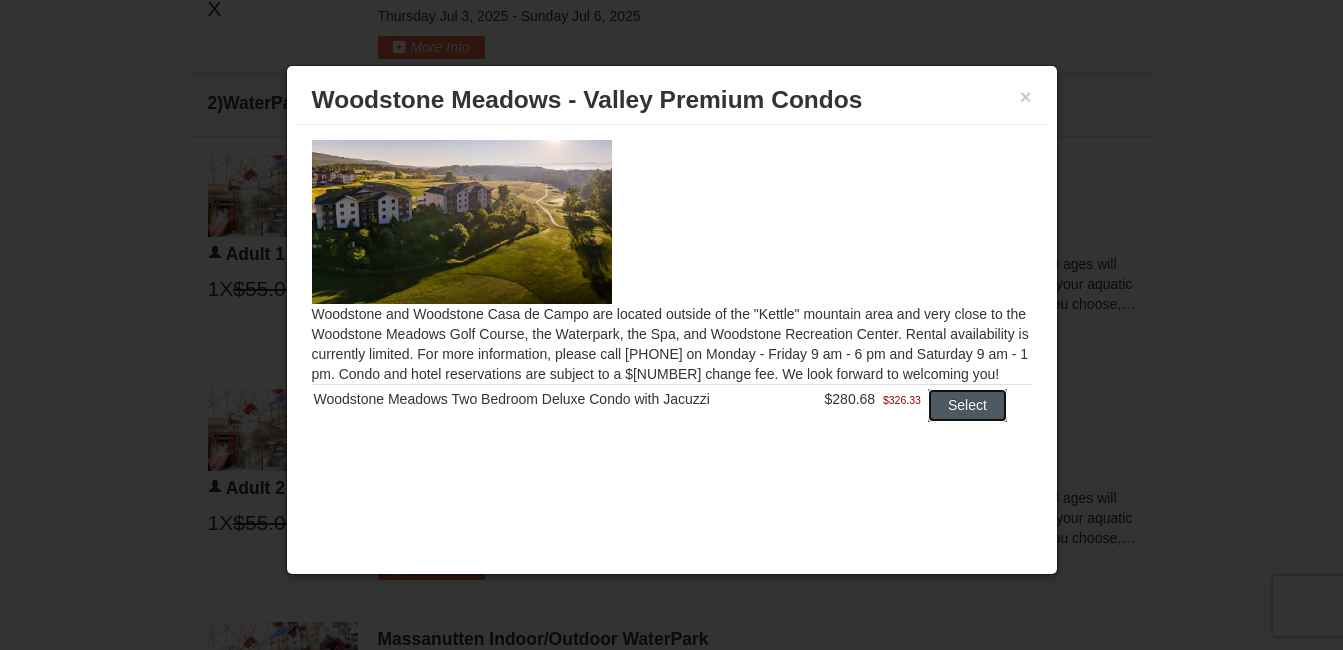 click on "Select" at bounding box center (967, 405) 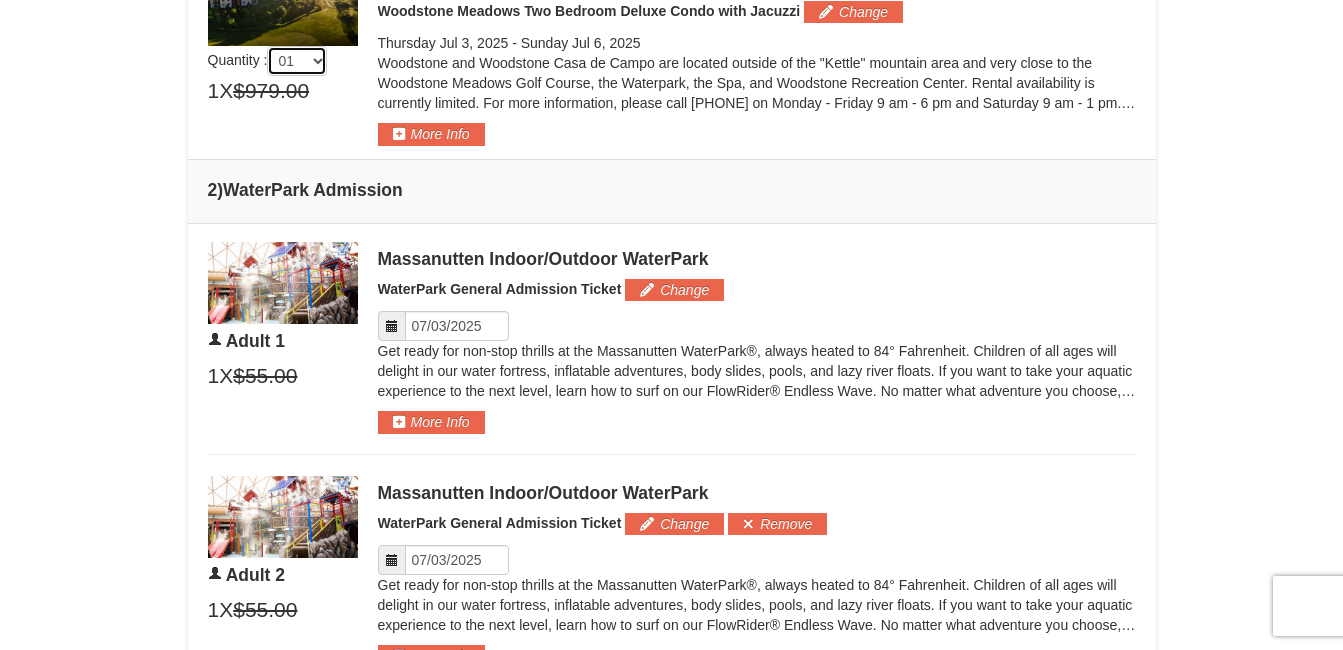 click on "01
02
03
04
05" at bounding box center (297, 61) 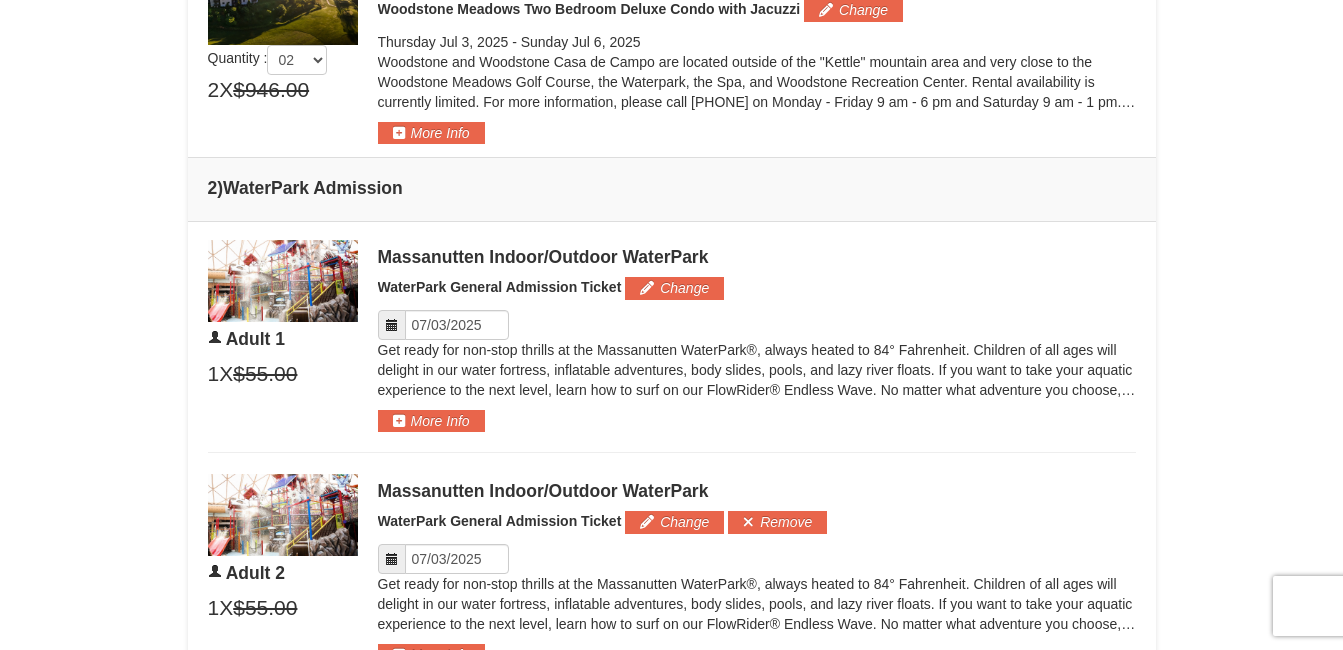 scroll, scrollTop: 772, scrollLeft: 0, axis: vertical 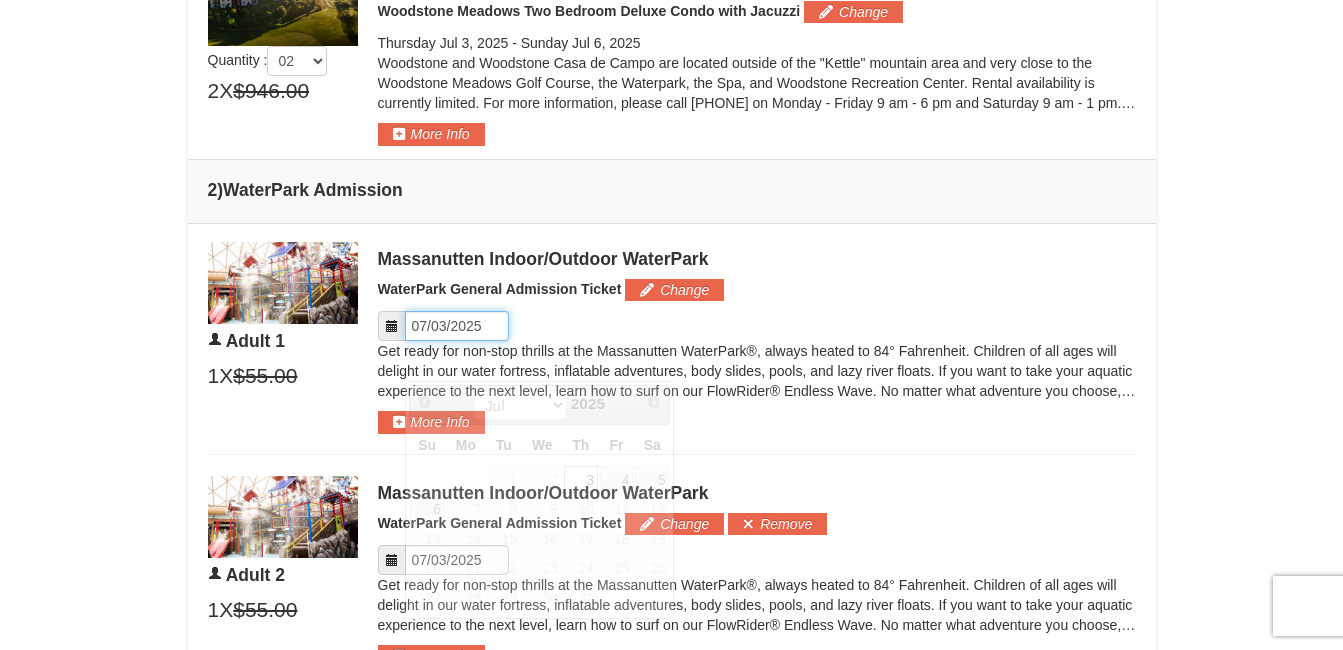 click on "Please format dates [MM]/[DD]/[YYYY]" at bounding box center [457, 326] 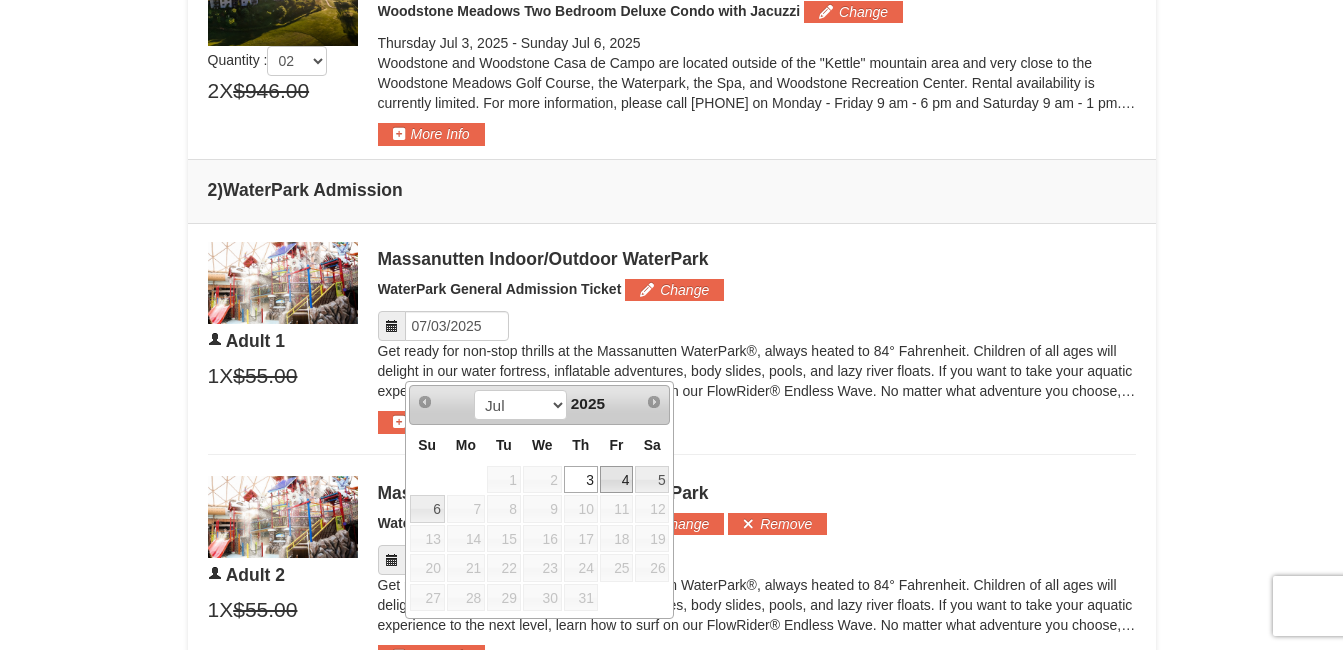 click on "4" at bounding box center [617, 480] 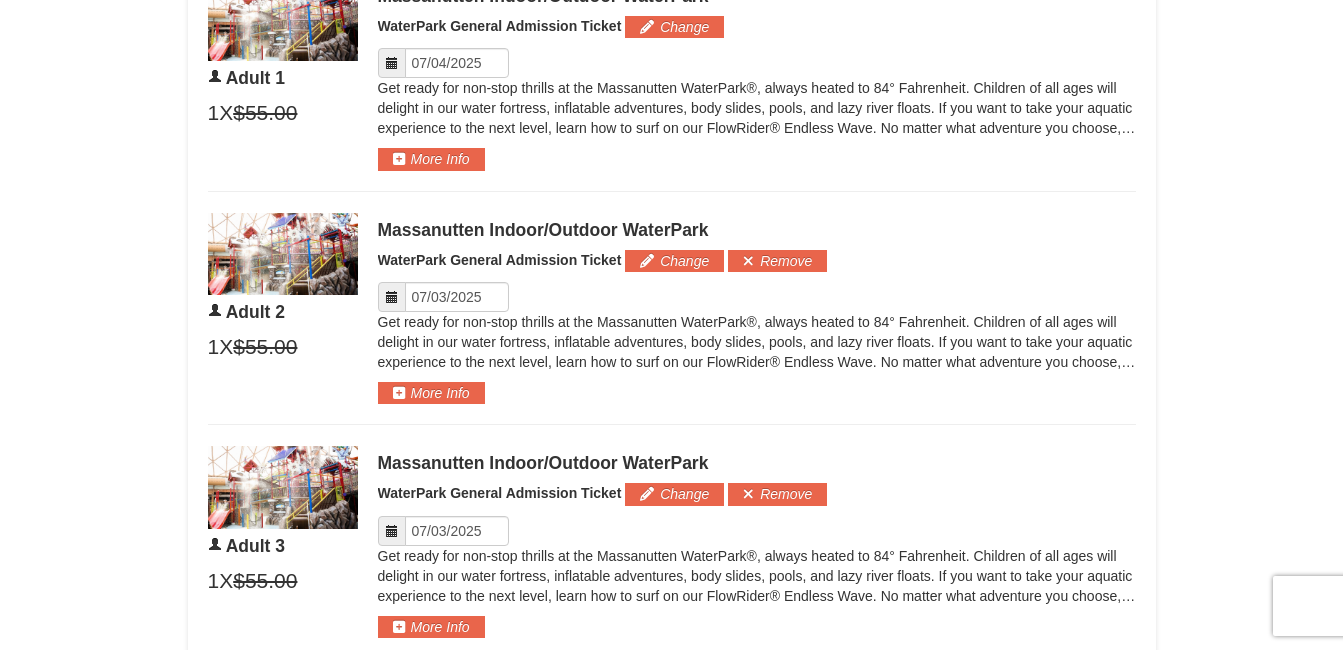 scroll, scrollTop: 1022, scrollLeft: 0, axis: vertical 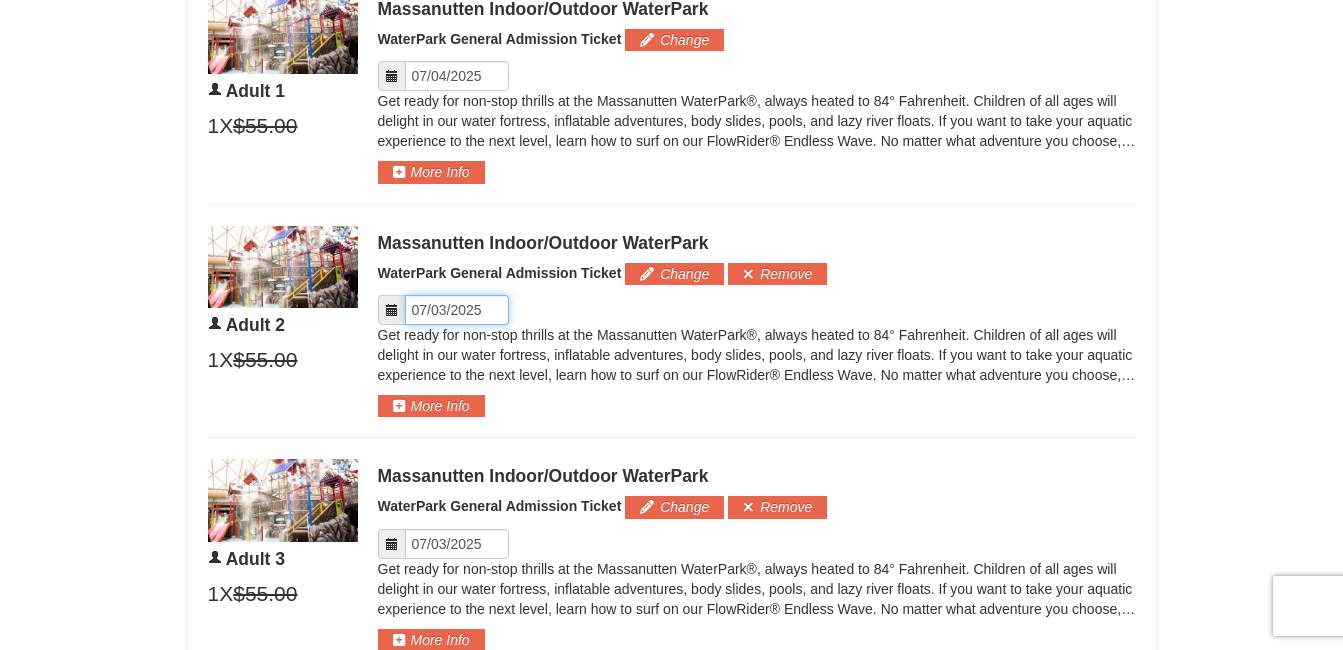 click on "Please format dates [MM]/[DD]/[YYYY]" at bounding box center [457, 310] 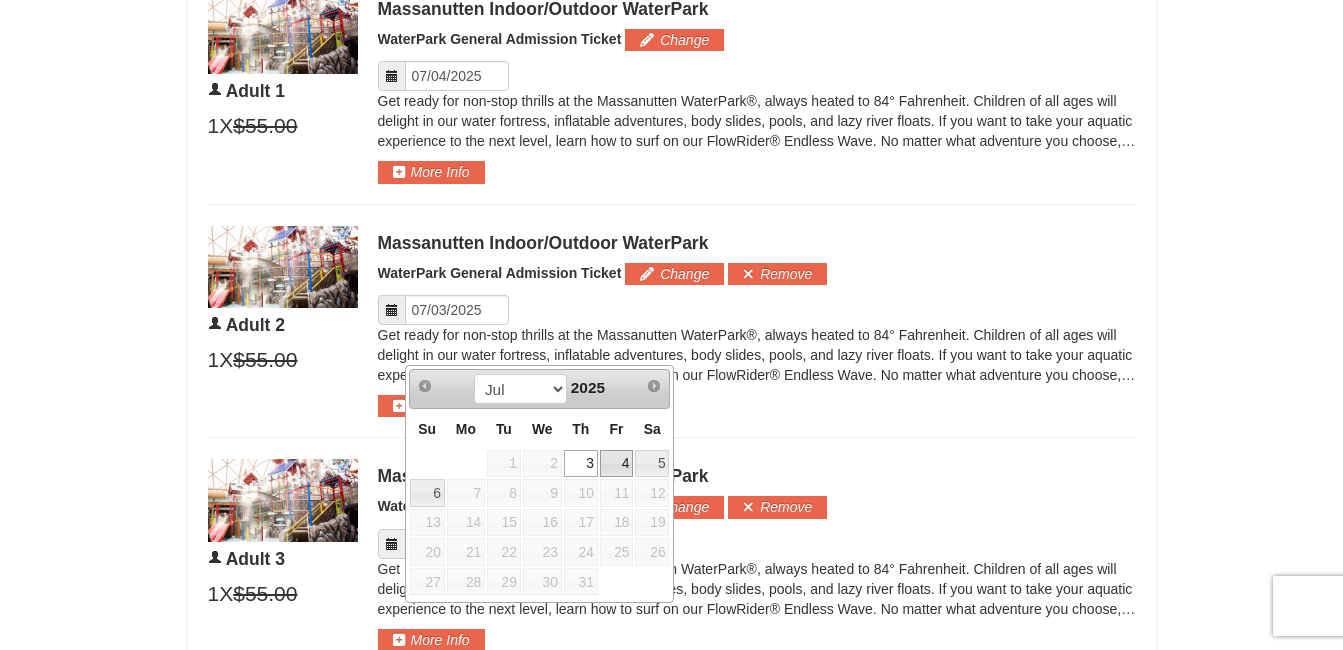 click on "4" at bounding box center [617, 464] 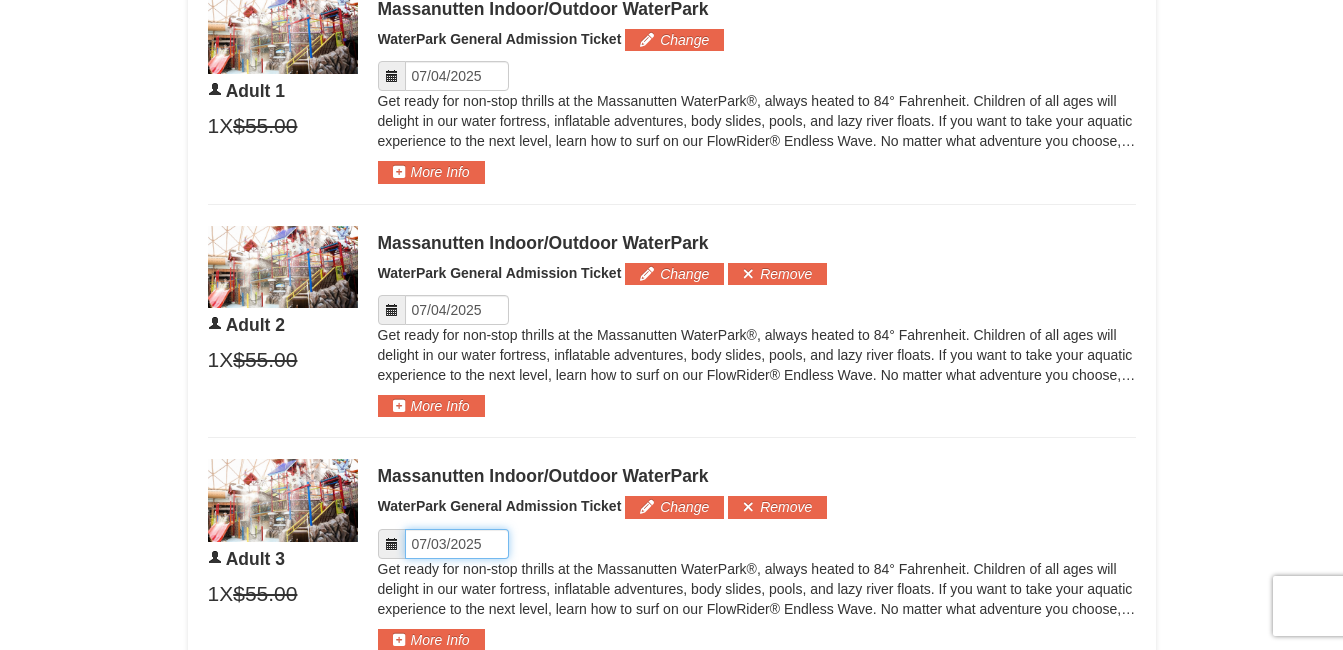 click on "Please format dates [MM]/[DD]/[YYYY]" at bounding box center [457, 544] 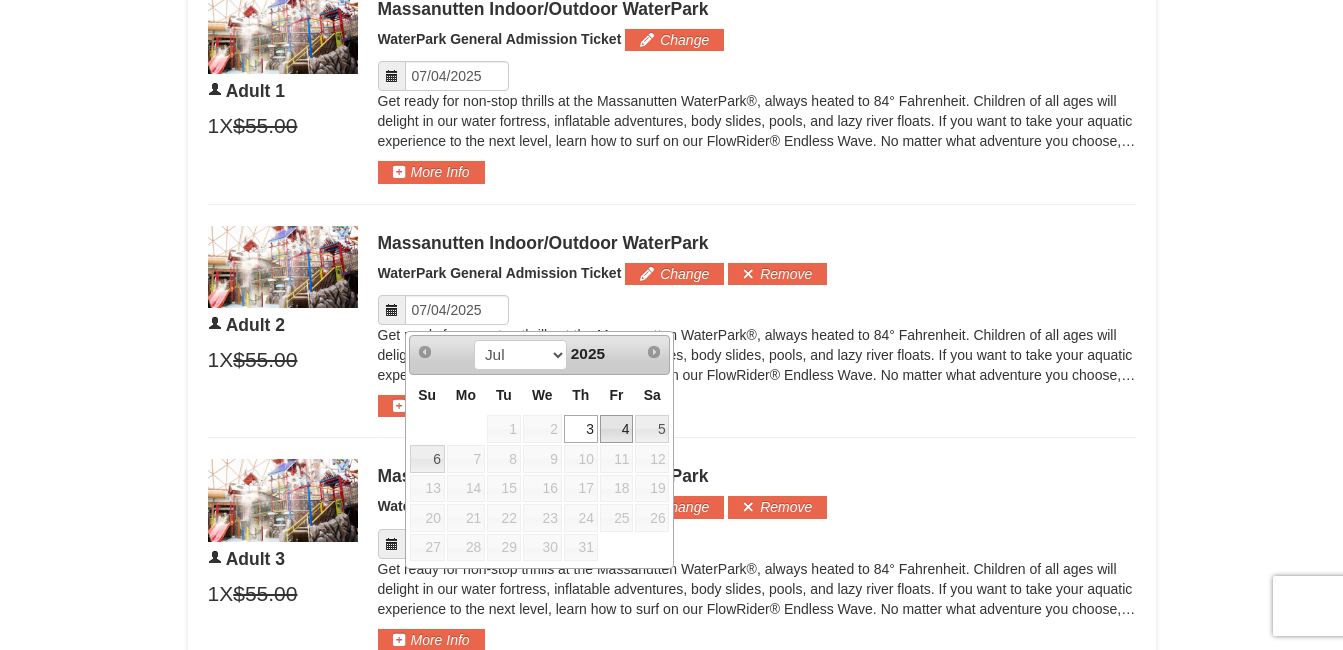 click on "4" at bounding box center (617, 429) 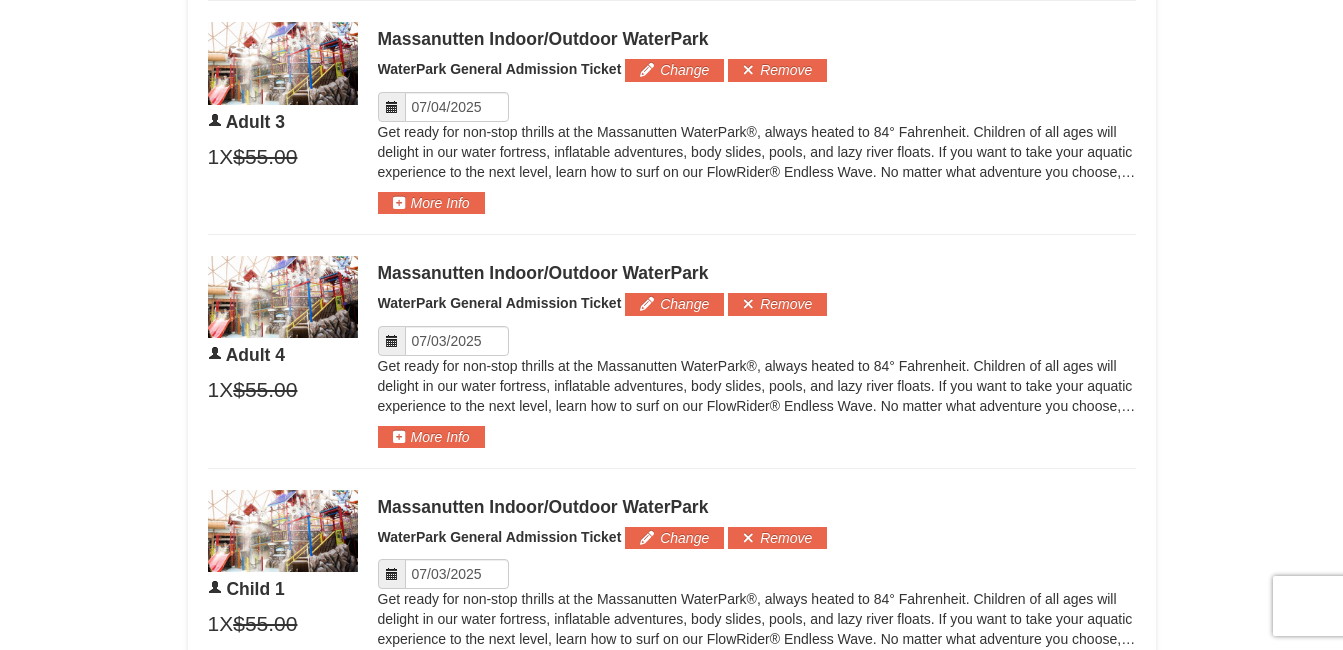 scroll, scrollTop: 1511, scrollLeft: 0, axis: vertical 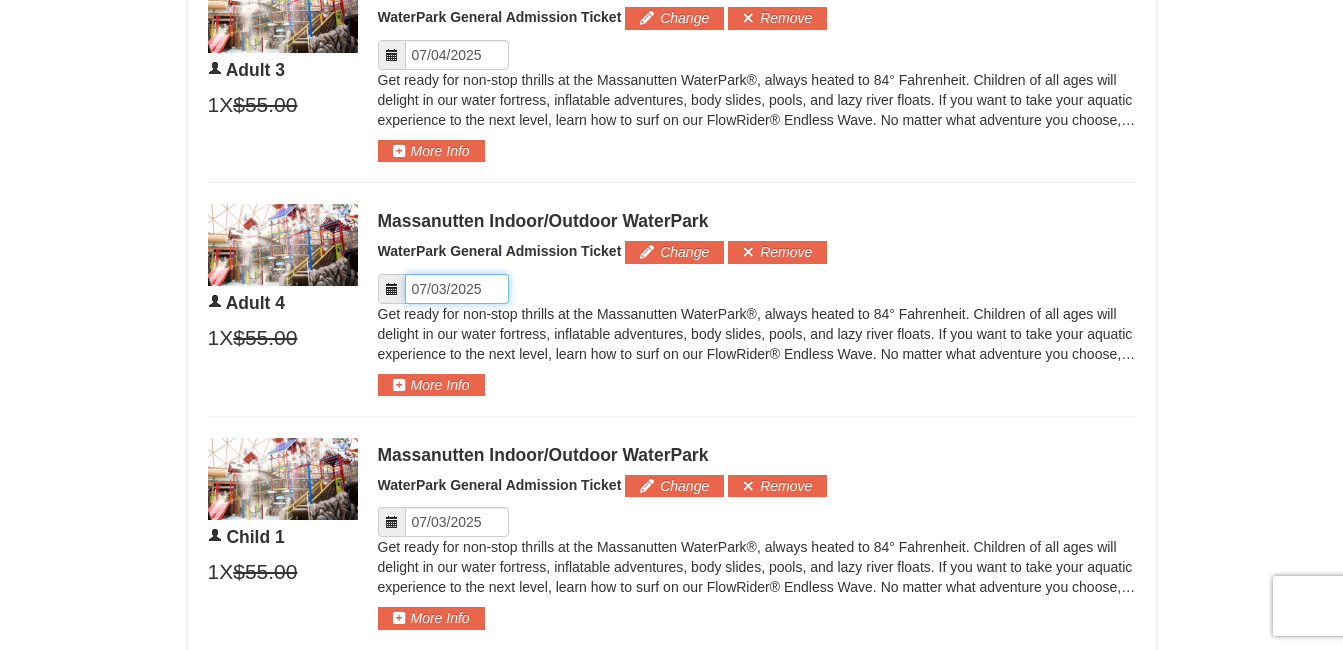 click on "Please format dates [MM]/[DD]/[YYYY]" at bounding box center (457, 289) 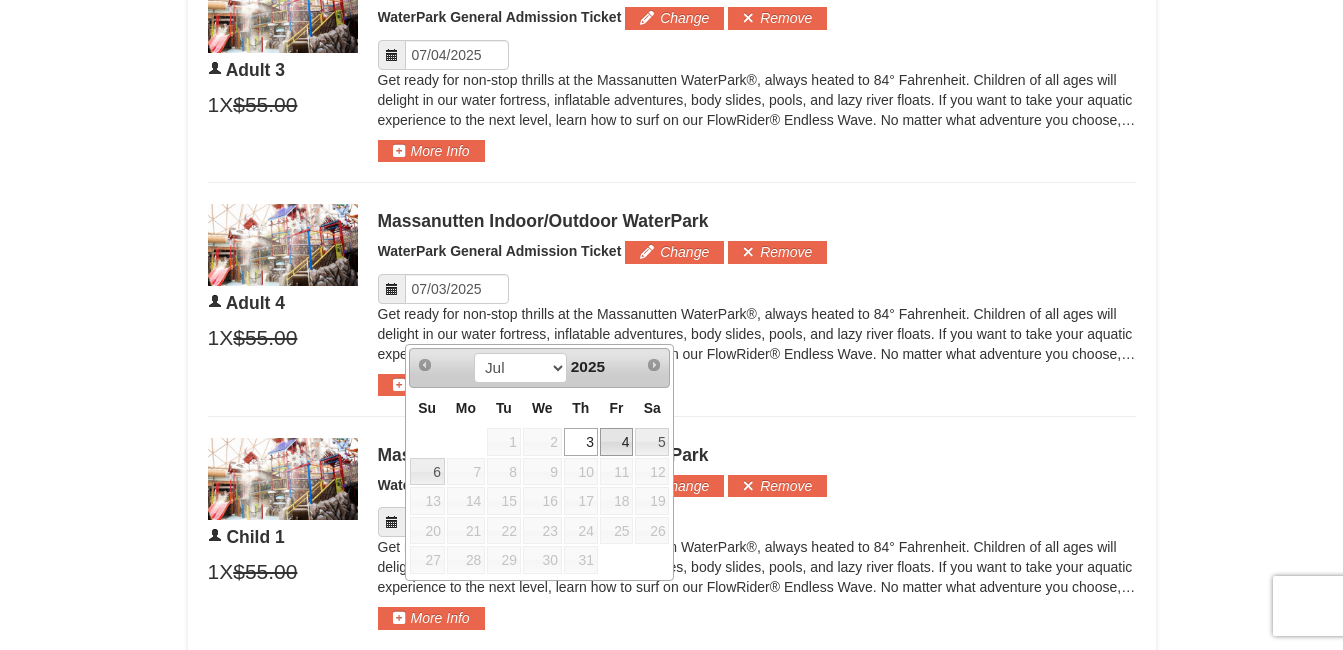click on "4" at bounding box center (617, 442) 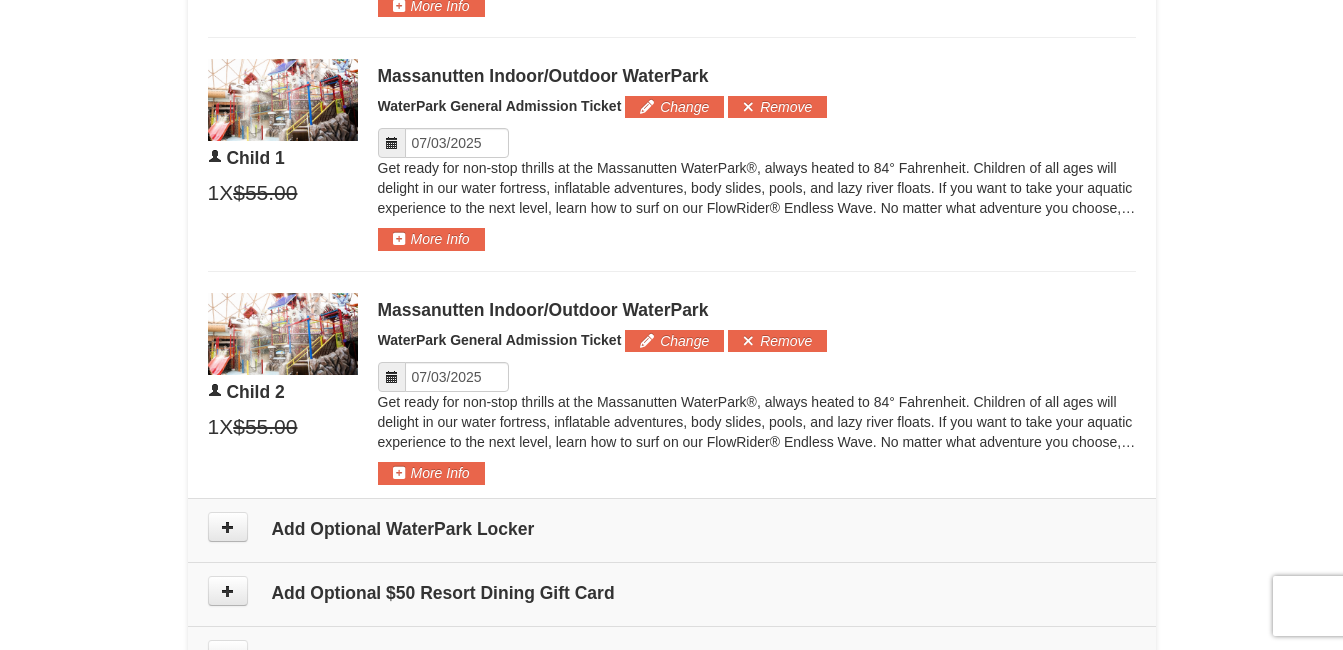 scroll, scrollTop: 1893, scrollLeft: 0, axis: vertical 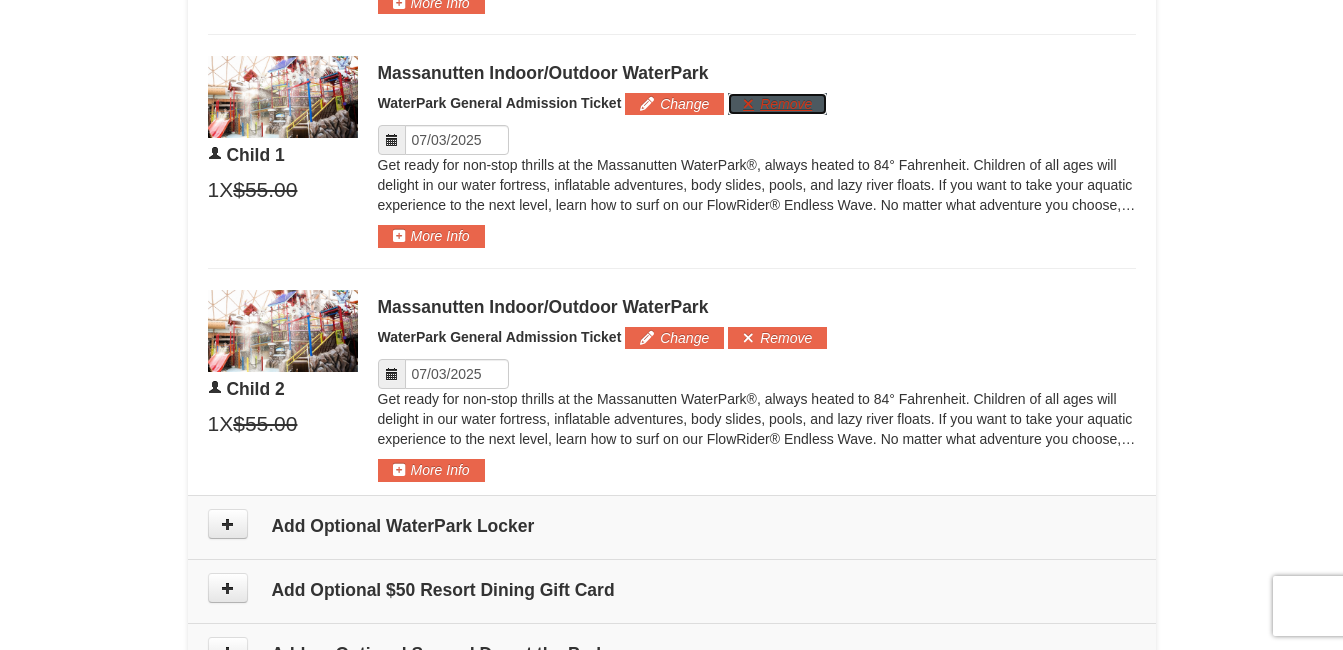 click on "Remove" at bounding box center [777, 104] 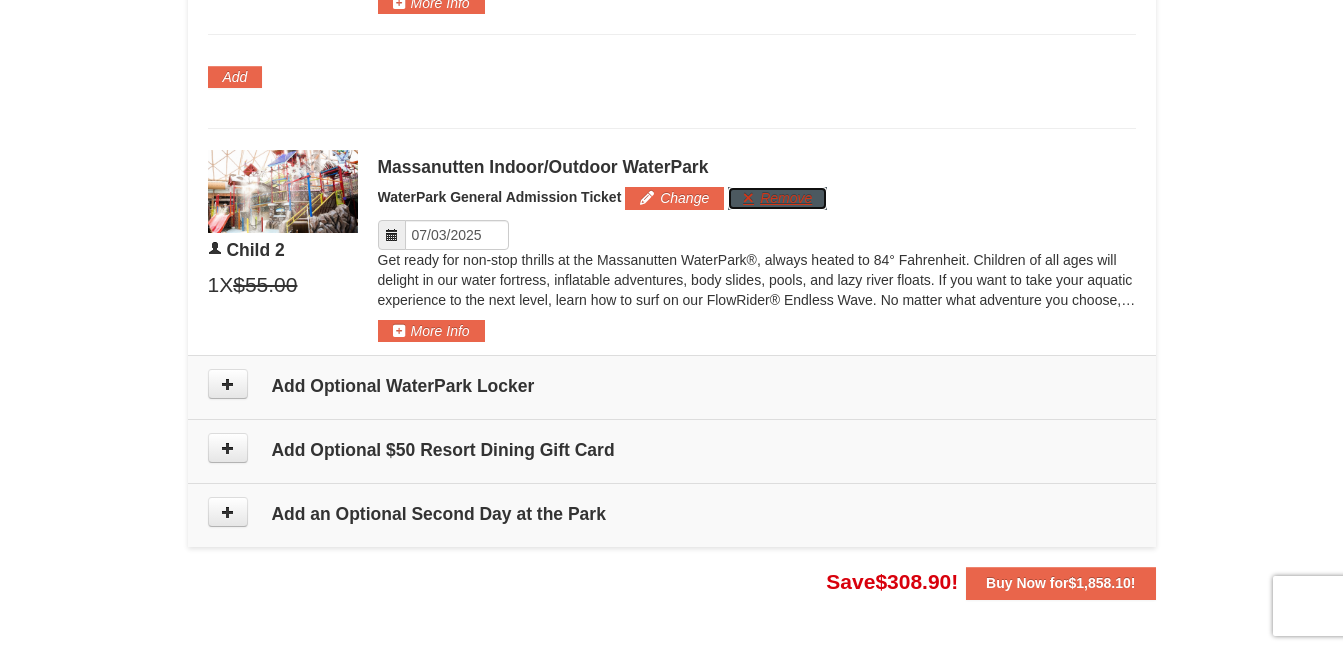 click on "Remove" at bounding box center (777, 198) 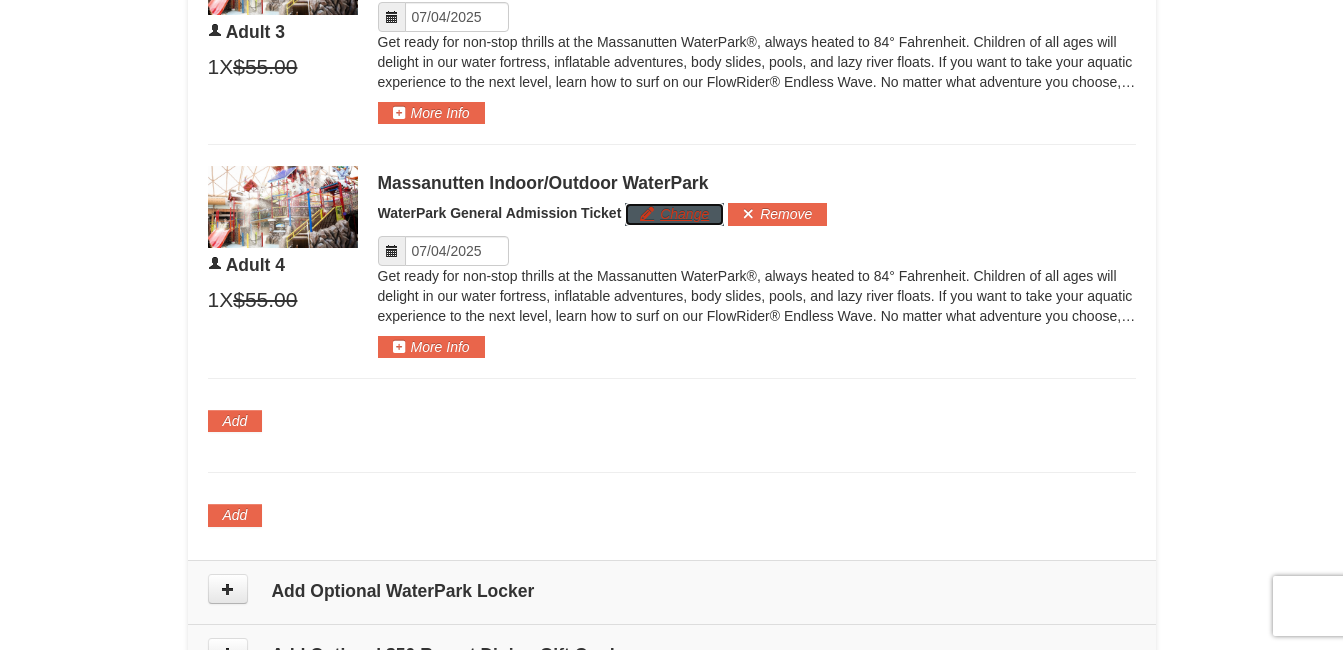 click on "Change" at bounding box center (674, 214) 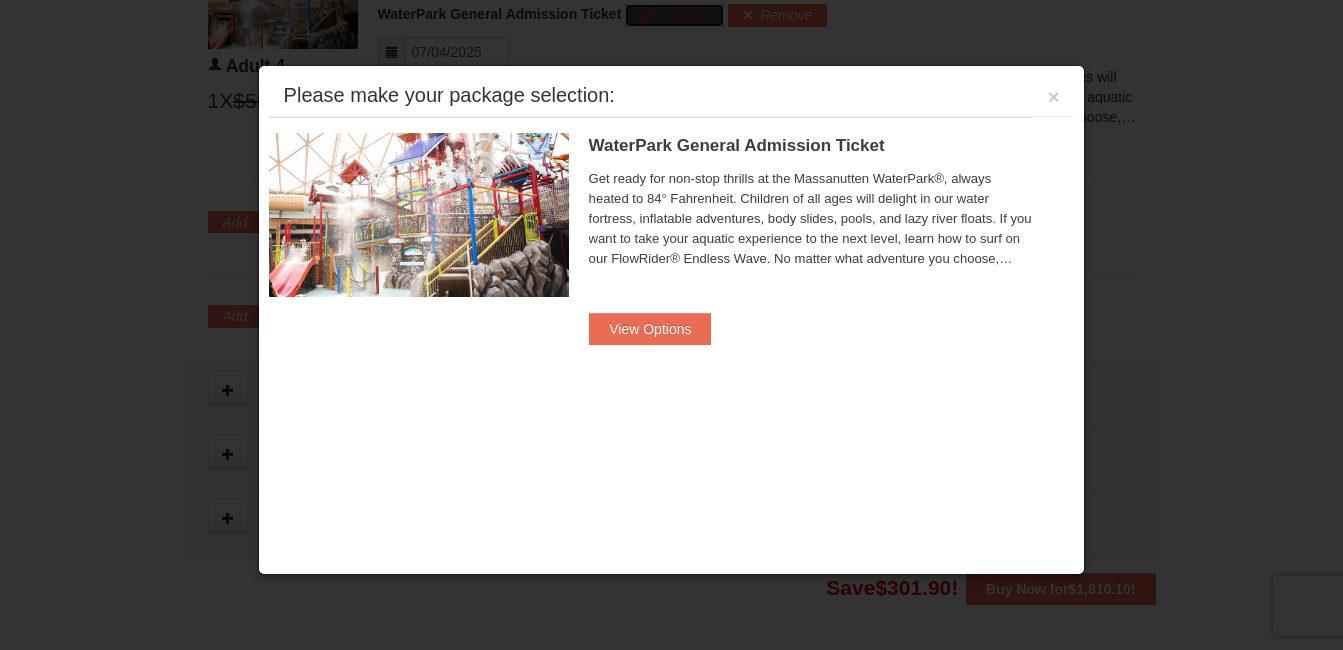 scroll, scrollTop: 1755, scrollLeft: 0, axis: vertical 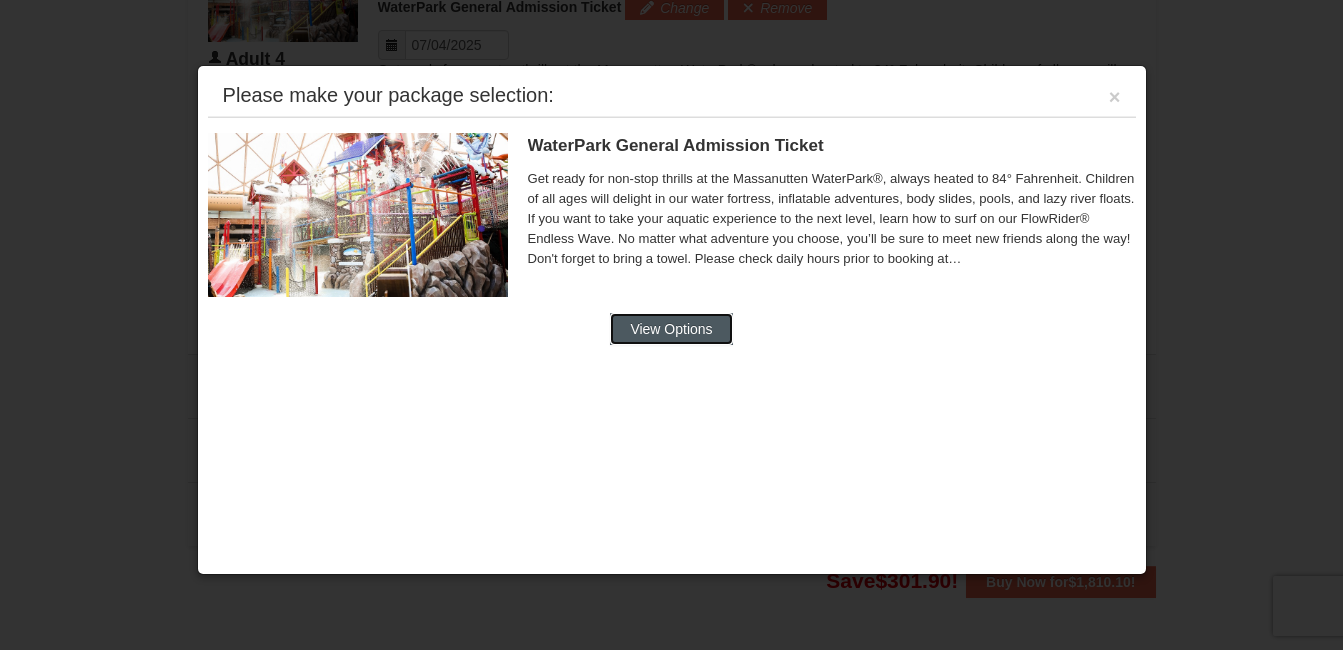 click on "View Options" at bounding box center (671, 329) 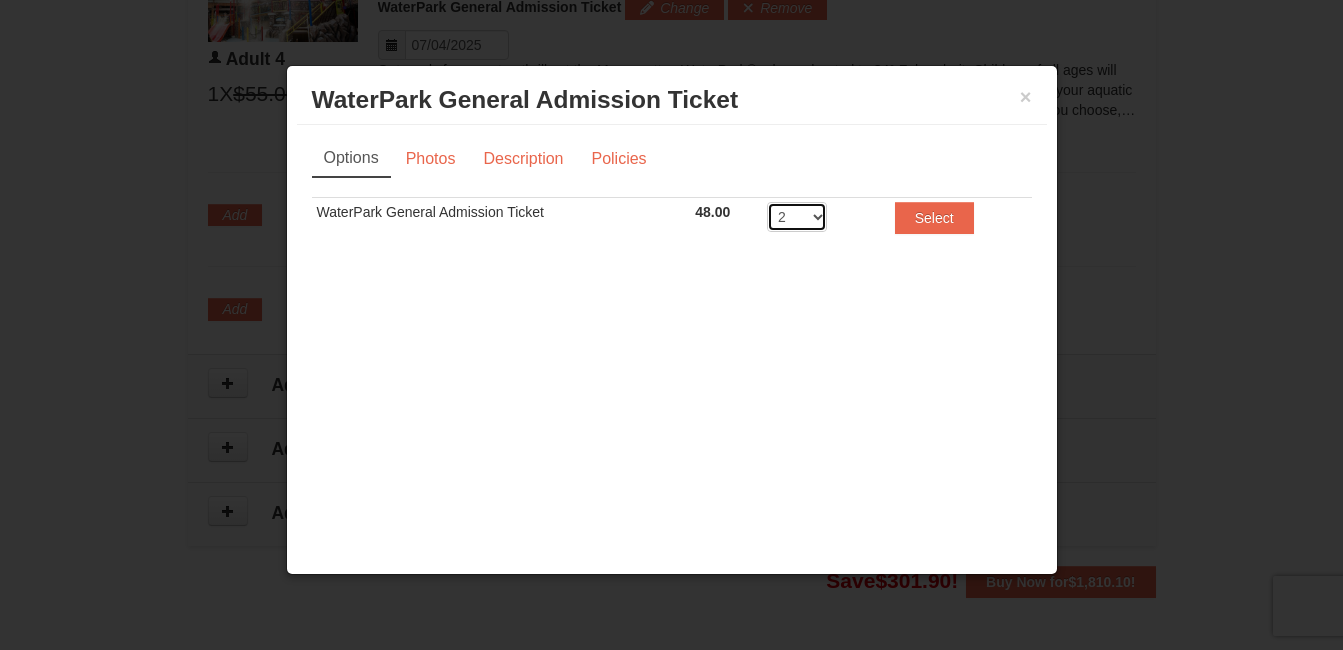 click on "2 3 4 5 6 7 8" at bounding box center [797, 217] 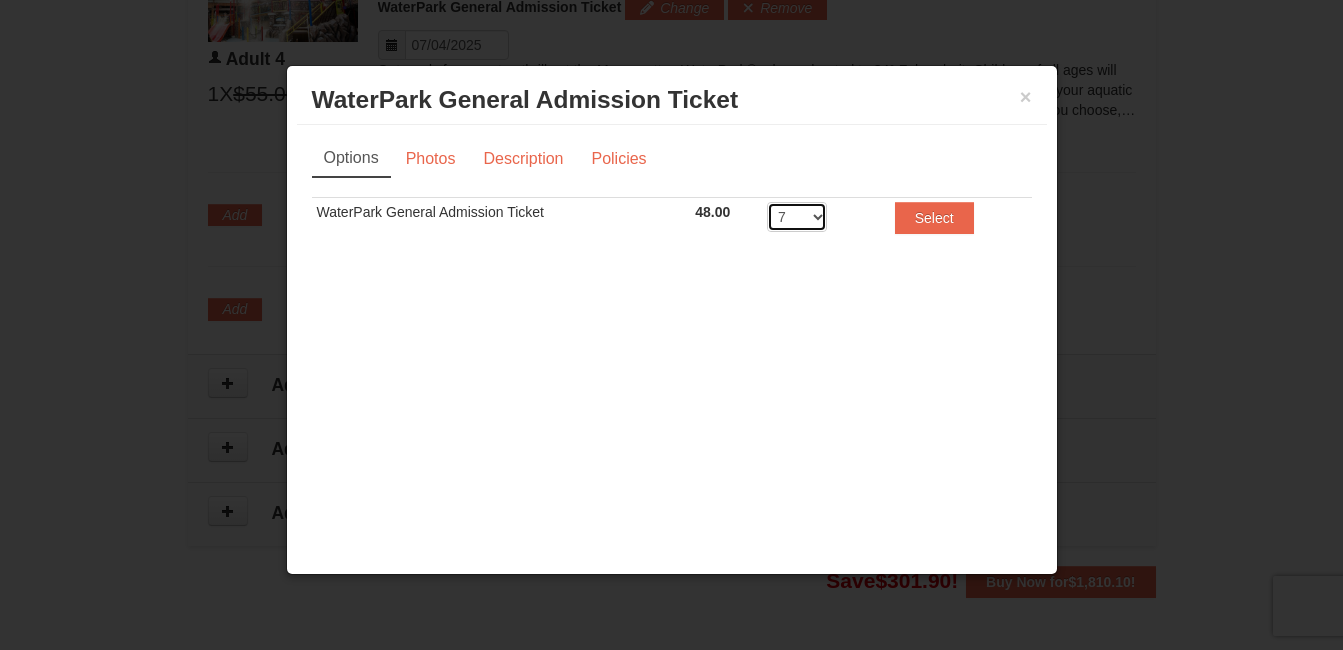 click on "2 3 4 5 6 7 8" at bounding box center [797, 217] 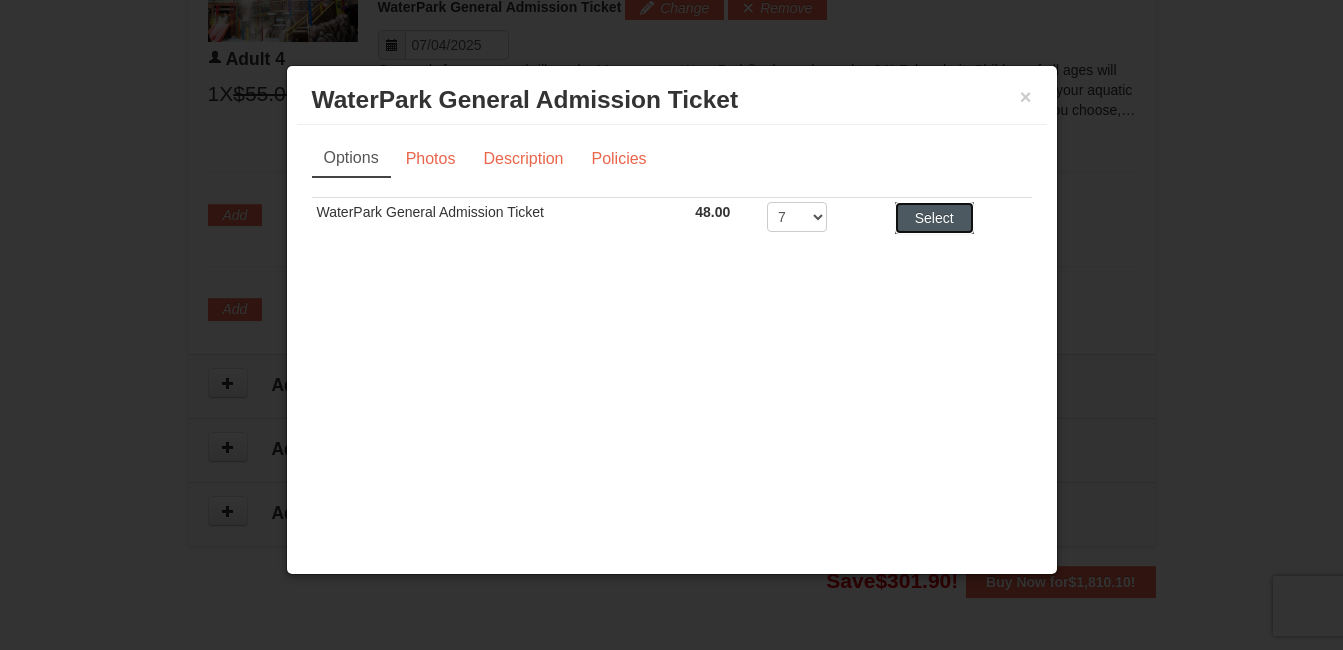 click on "Select" at bounding box center (0, 0) 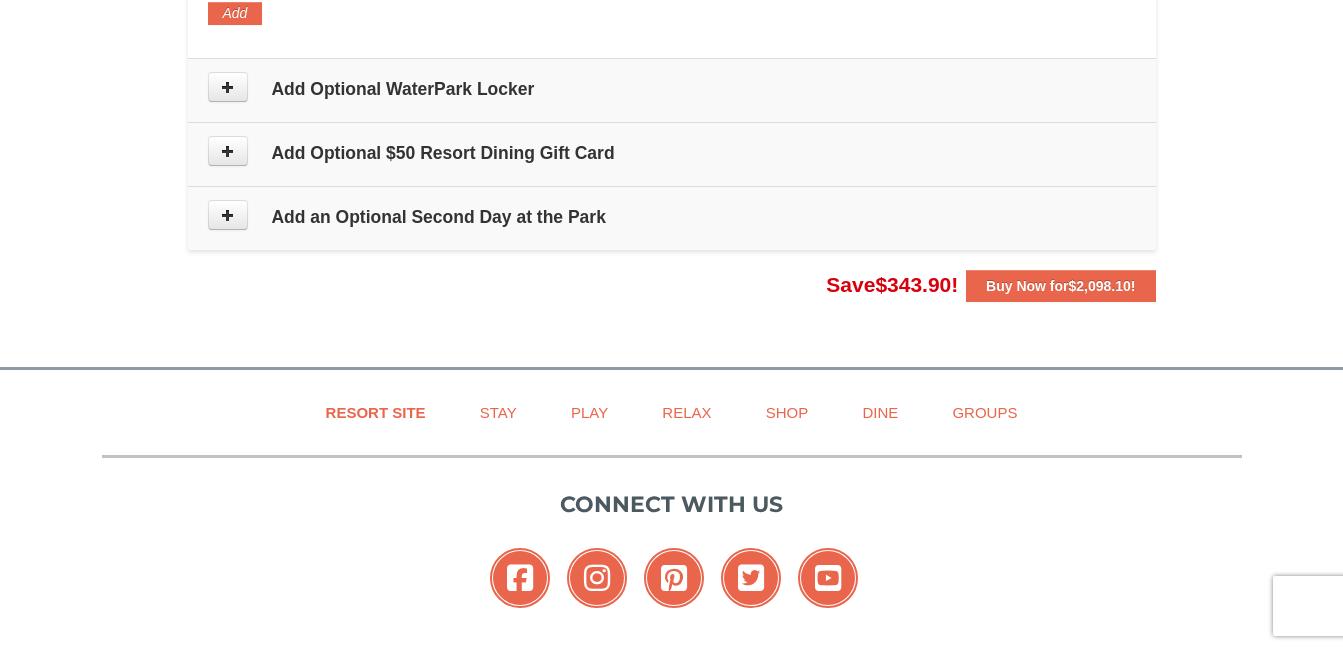 scroll, scrollTop: 2052, scrollLeft: 0, axis: vertical 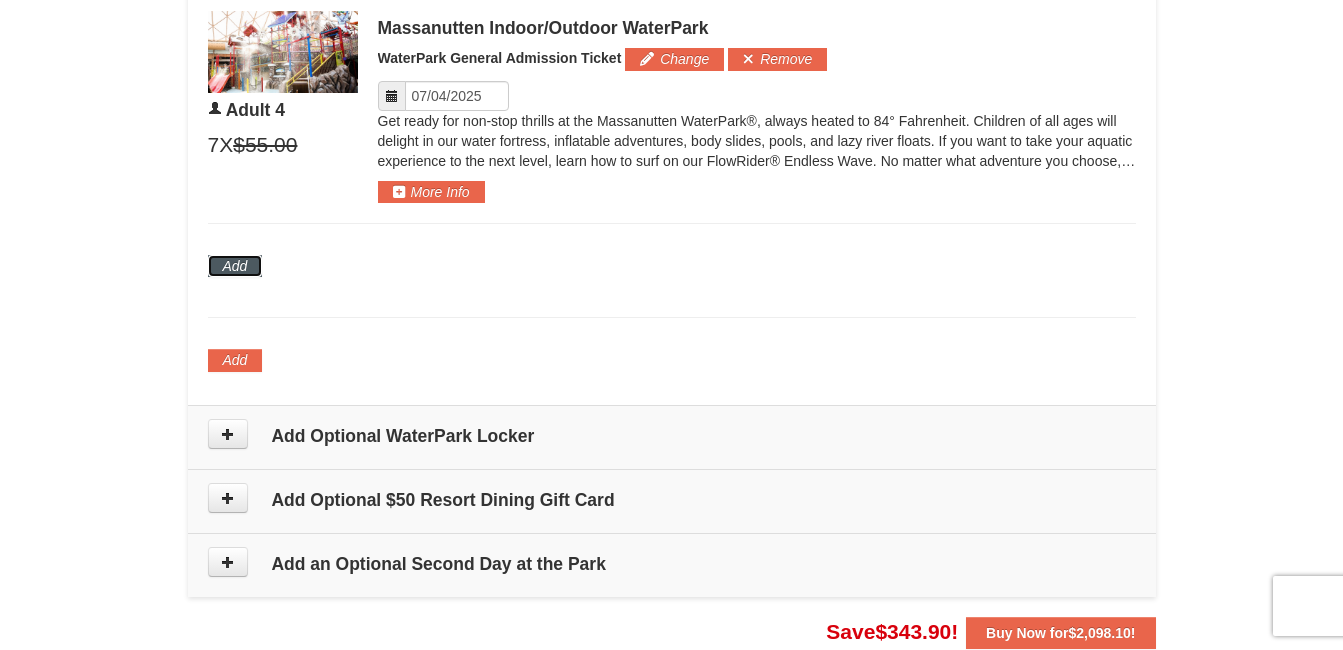 click on "Add" at bounding box center (235, 266) 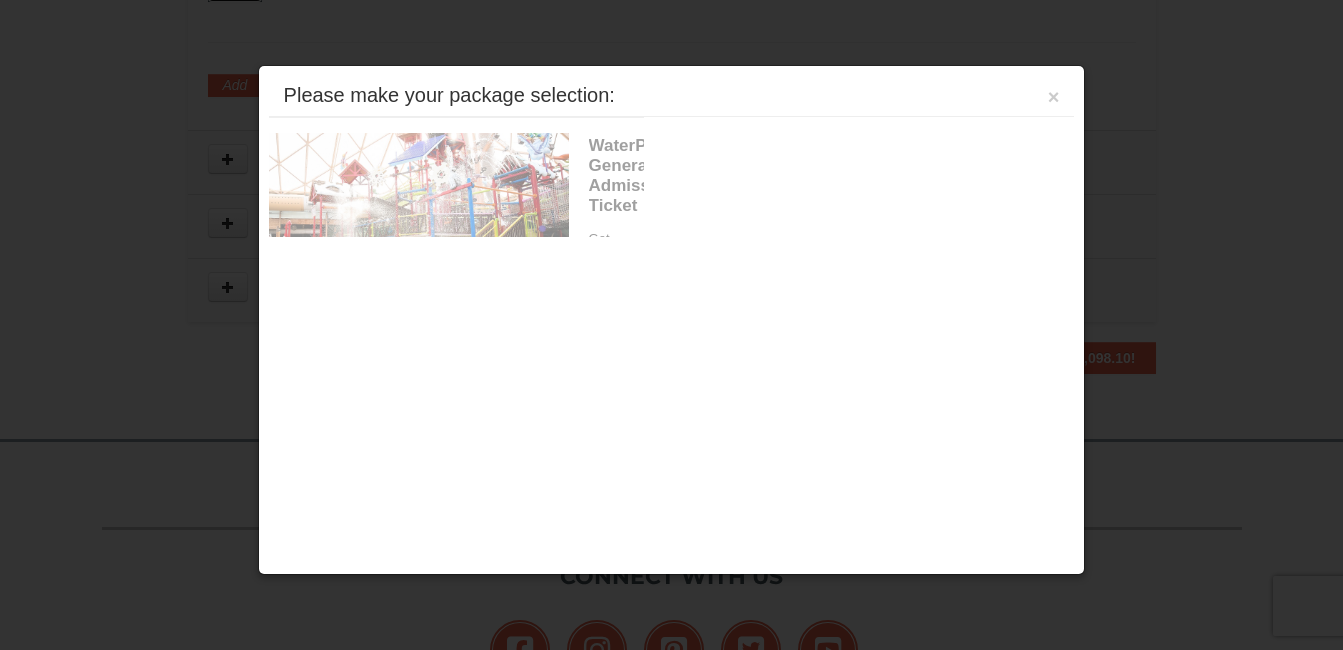 scroll, scrollTop: 1989, scrollLeft: 0, axis: vertical 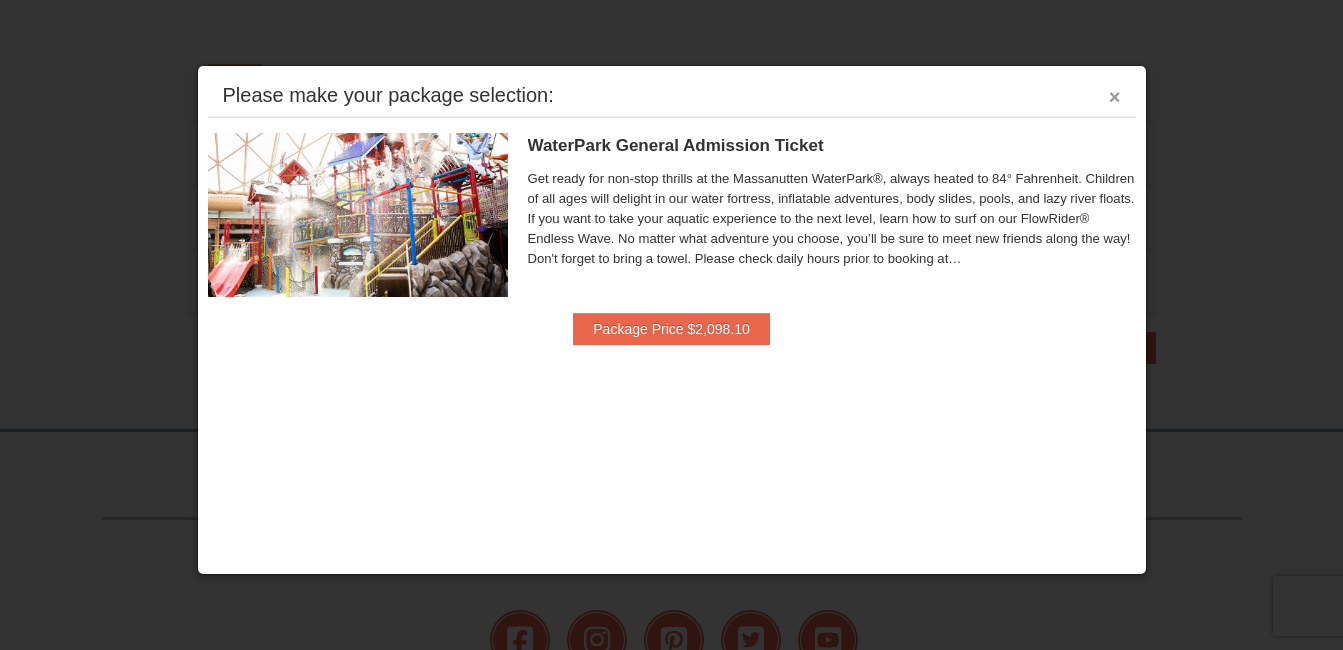 click on "×" at bounding box center [1115, 97] 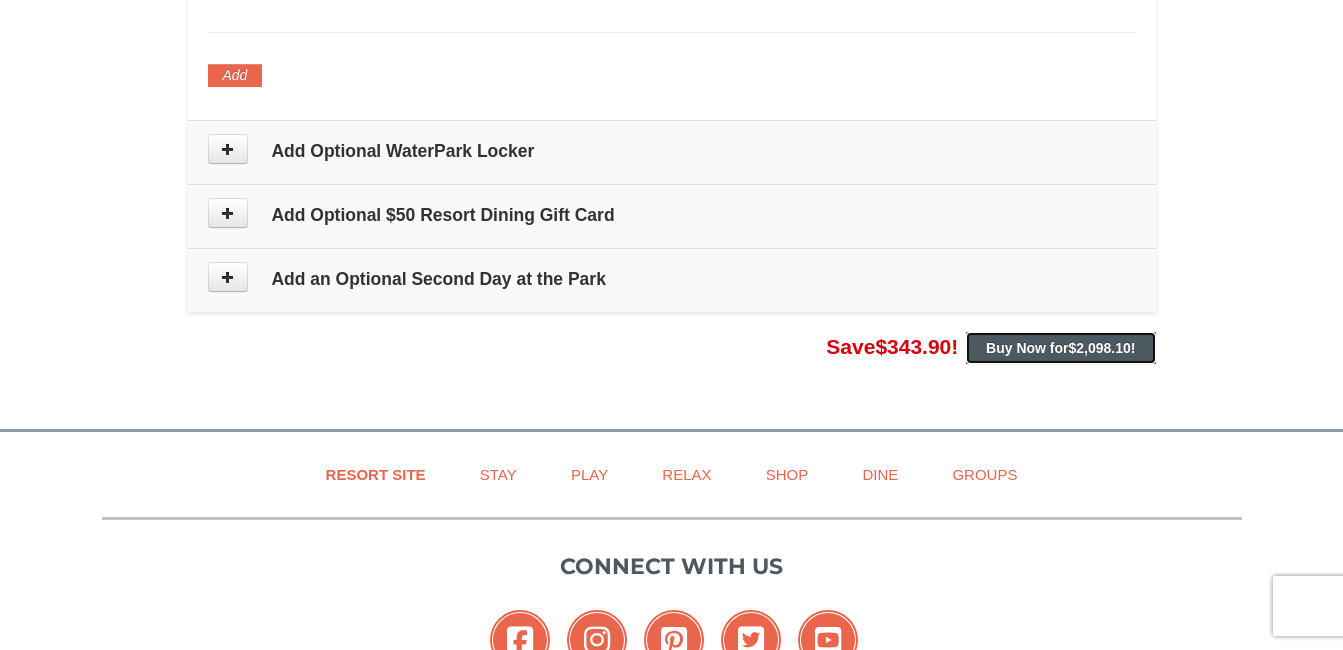 click on "Buy Now for
$2,098.10 !" at bounding box center [1060, 348] 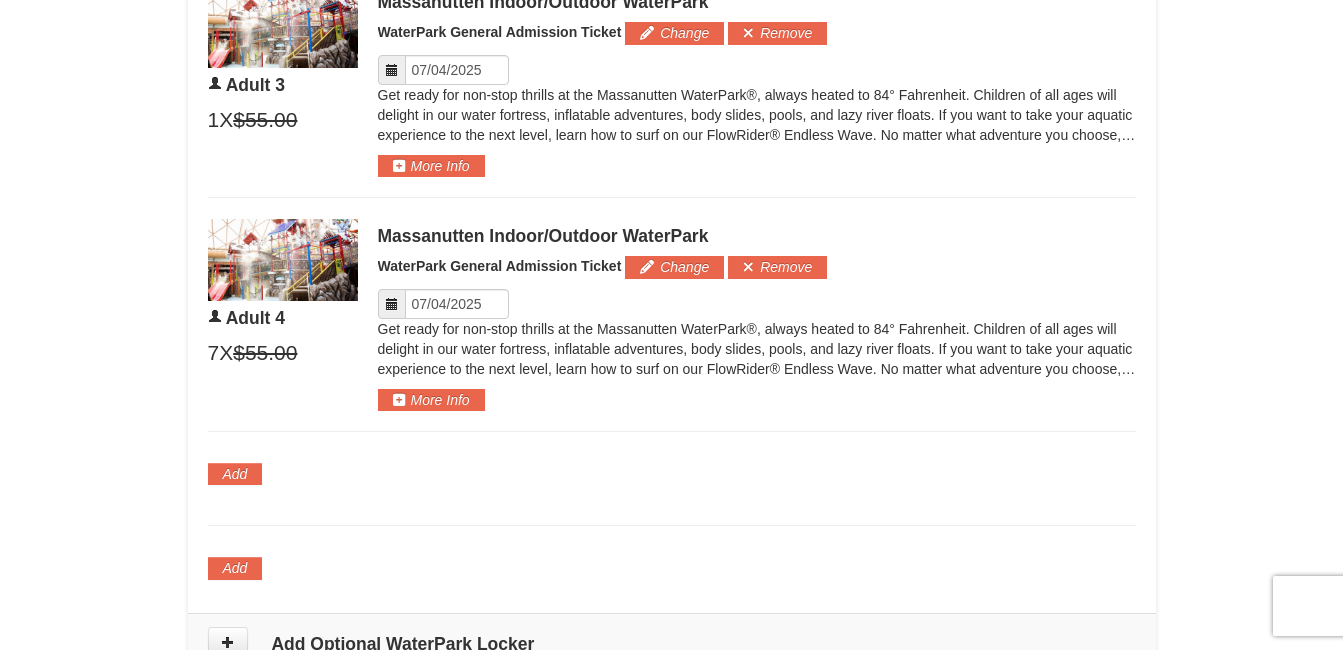 scroll, scrollTop: 1499, scrollLeft: 0, axis: vertical 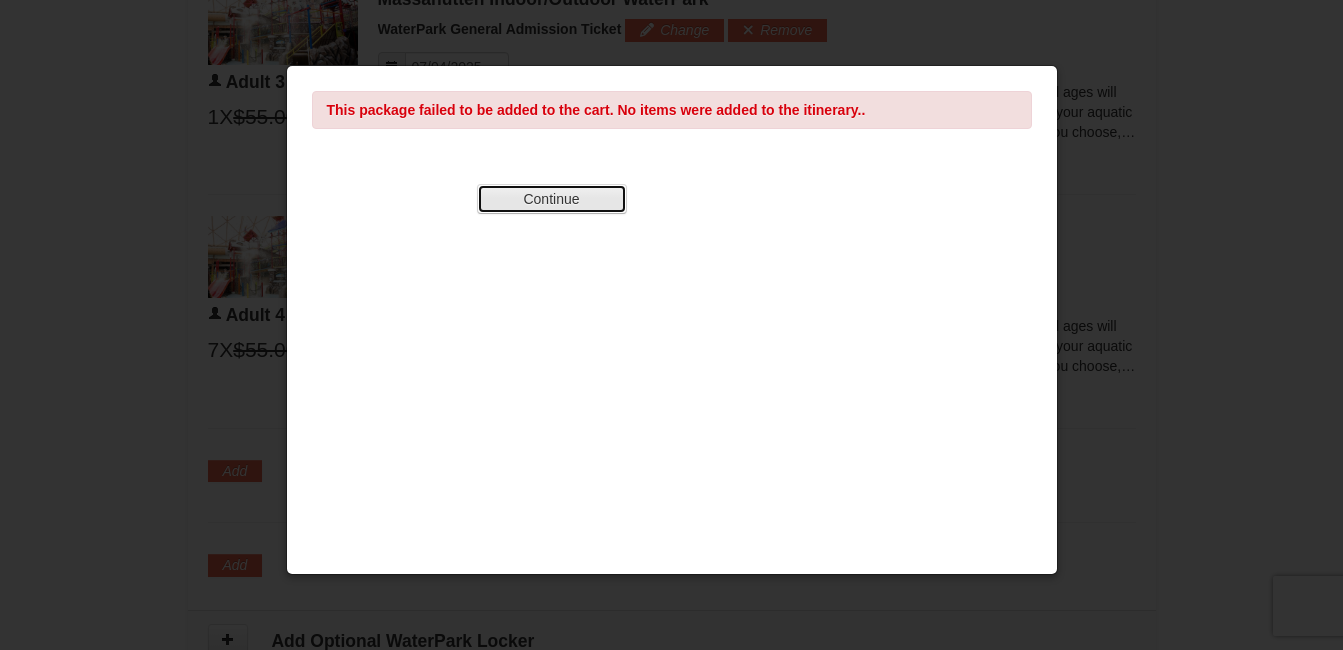 click on "Continue" at bounding box center [552, 199] 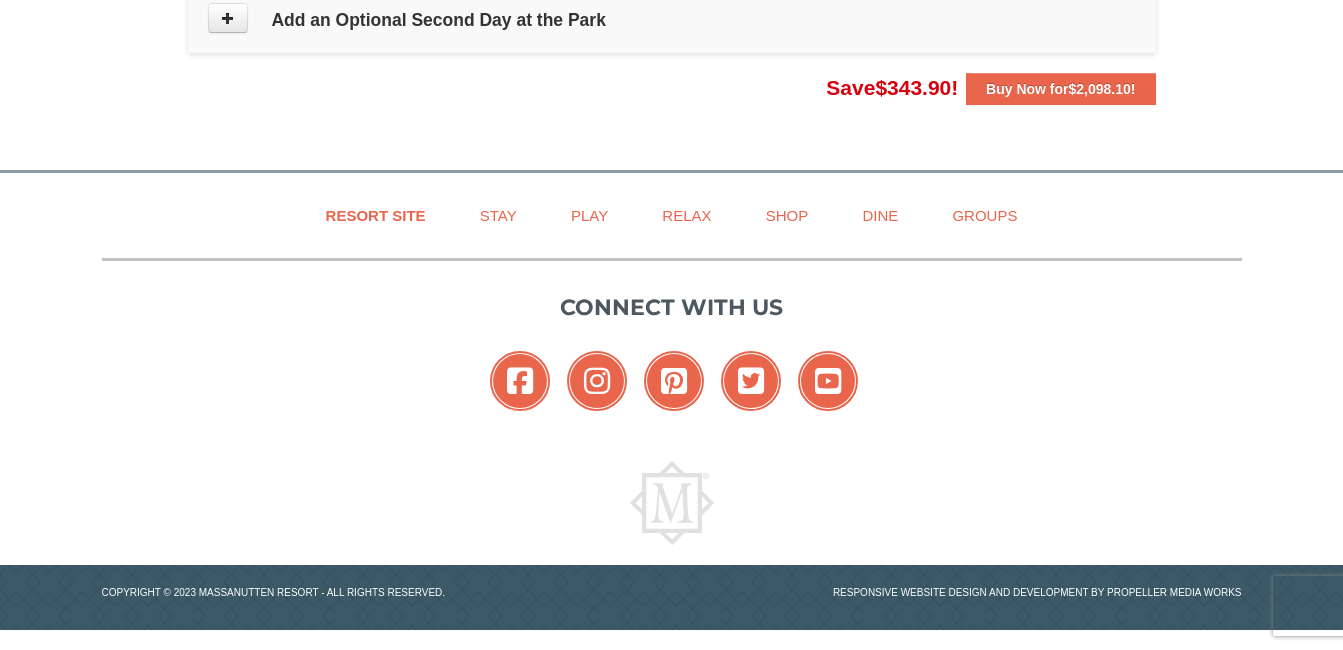 scroll, scrollTop: 2288, scrollLeft: 0, axis: vertical 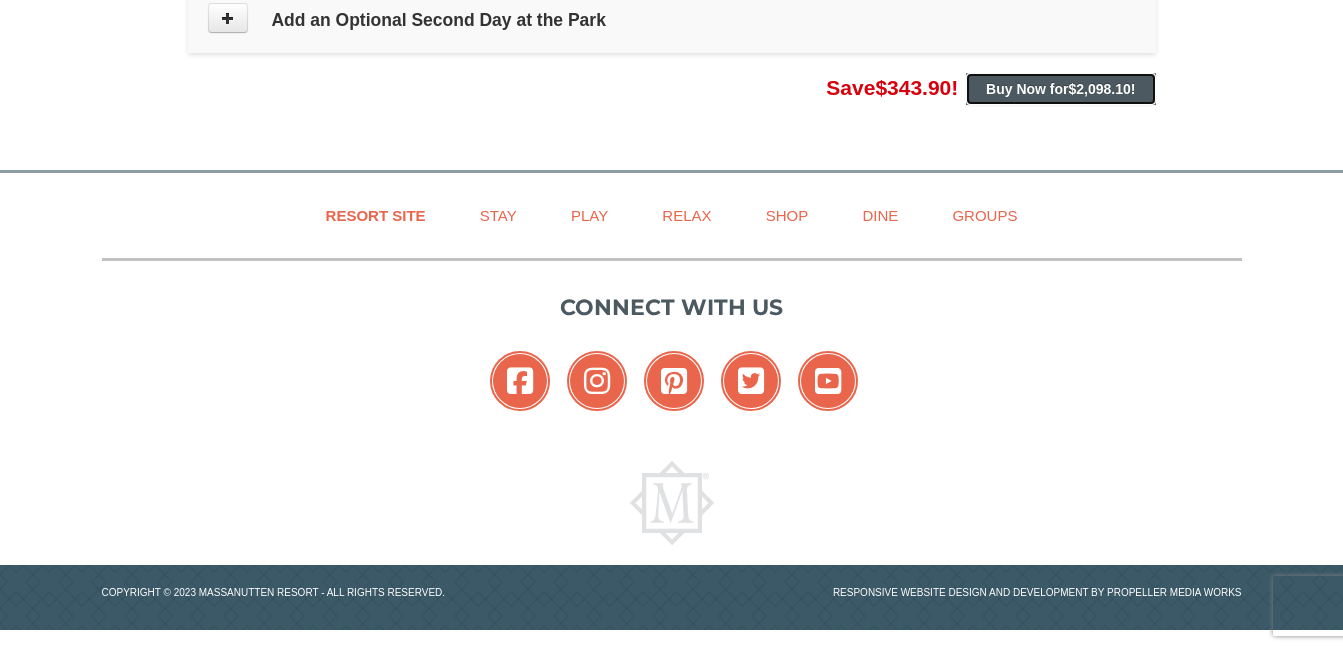click on "$2,098.10" at bounding box center (1100, 89) 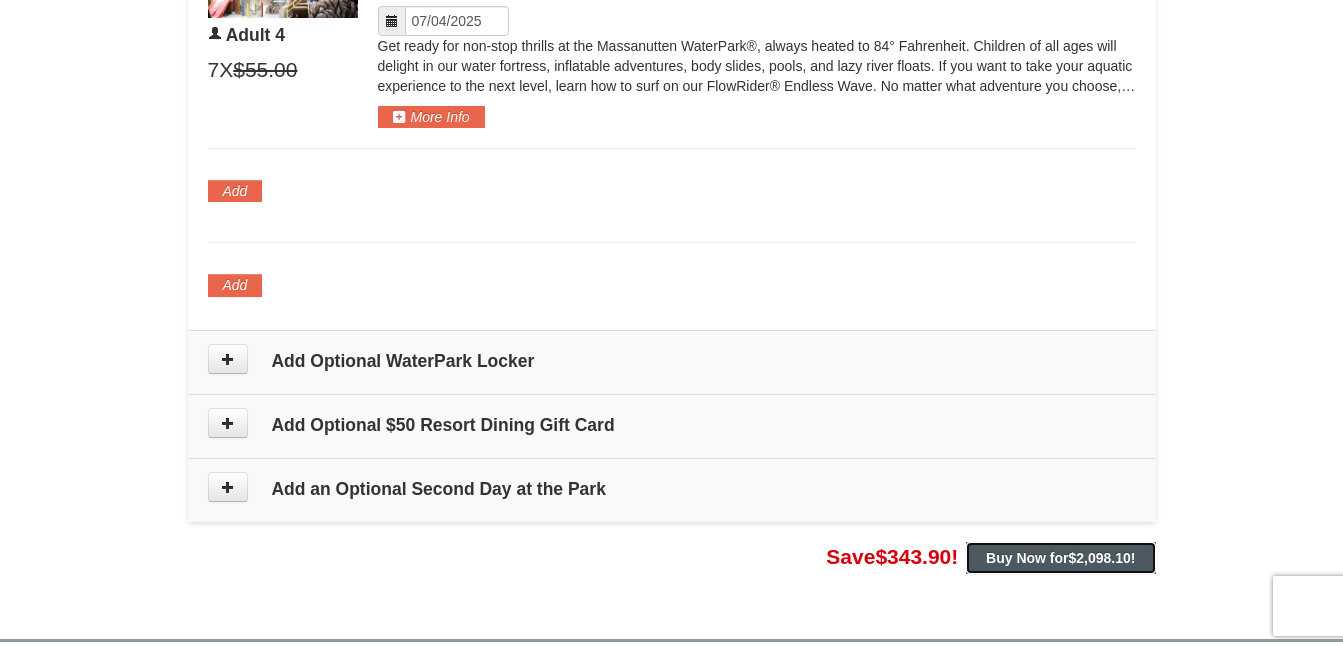 scroll, scrollTop: 1778, scrollLeft: 0, axis: vertical 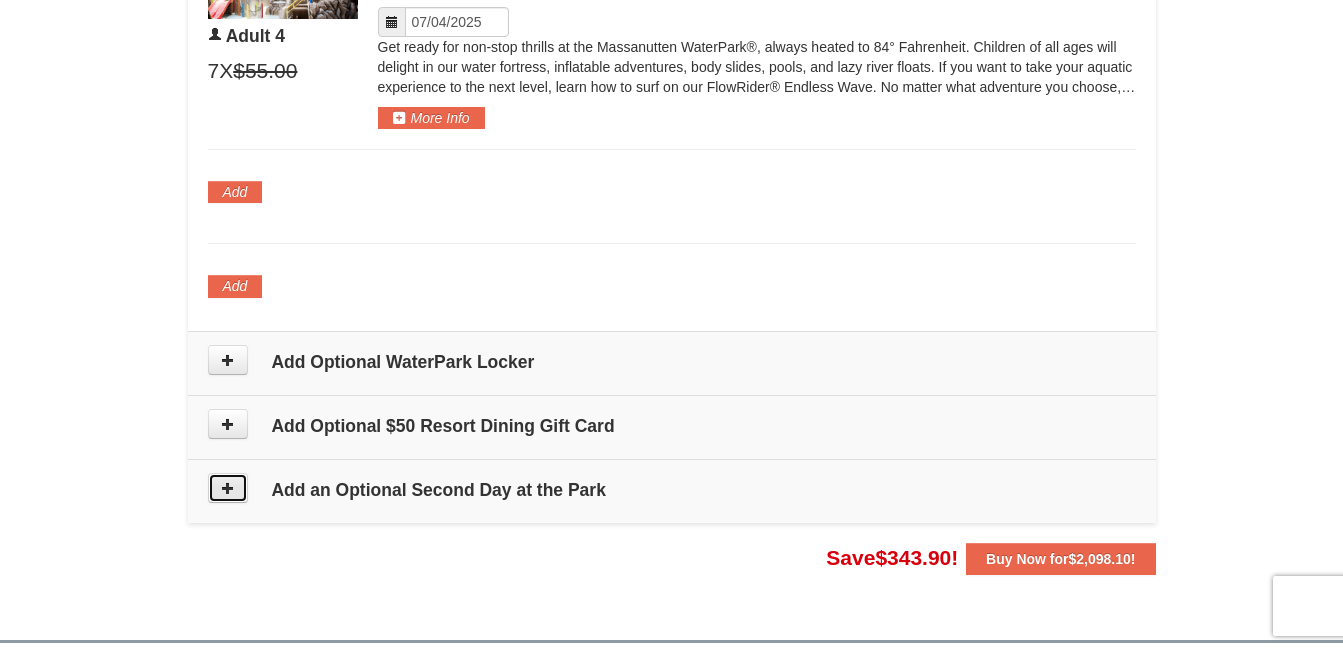 click at bounding box center [228, 488] 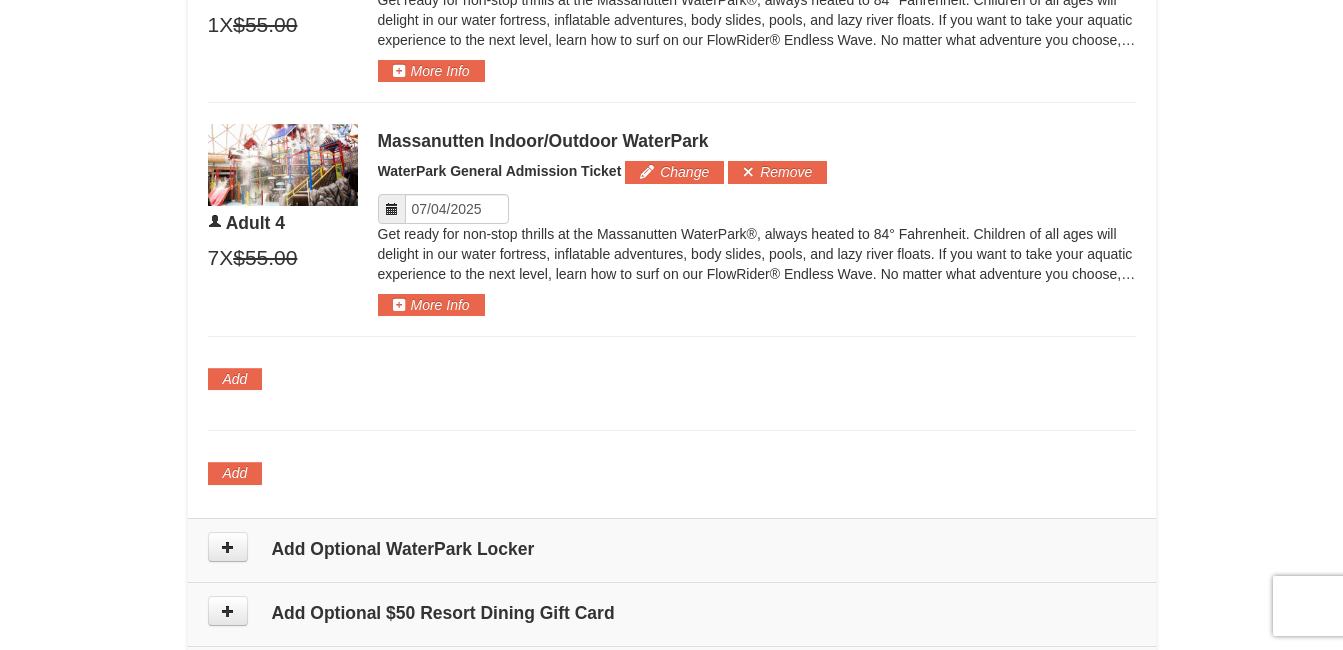 scroll, scrollTop: 1590, scrollLeft: 0, axis: vertical 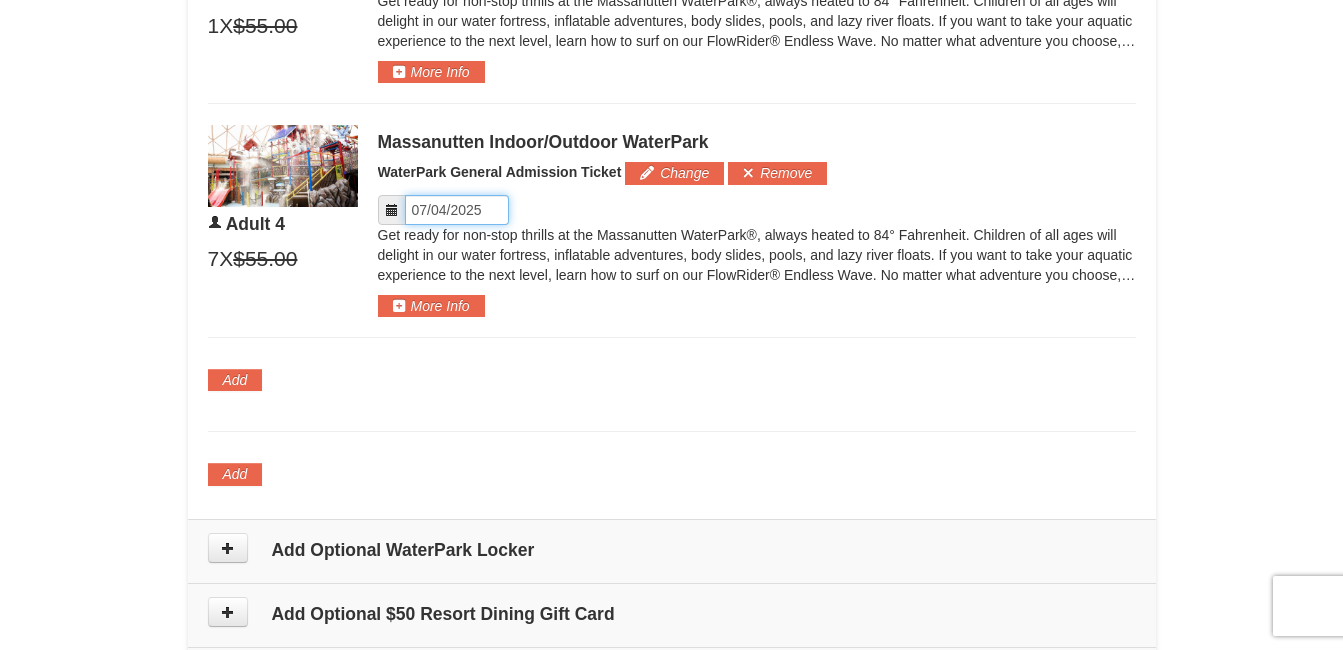 click on "Please format dates [MM]/[DD]/[YYYY]" at bounding box center (457, 210) 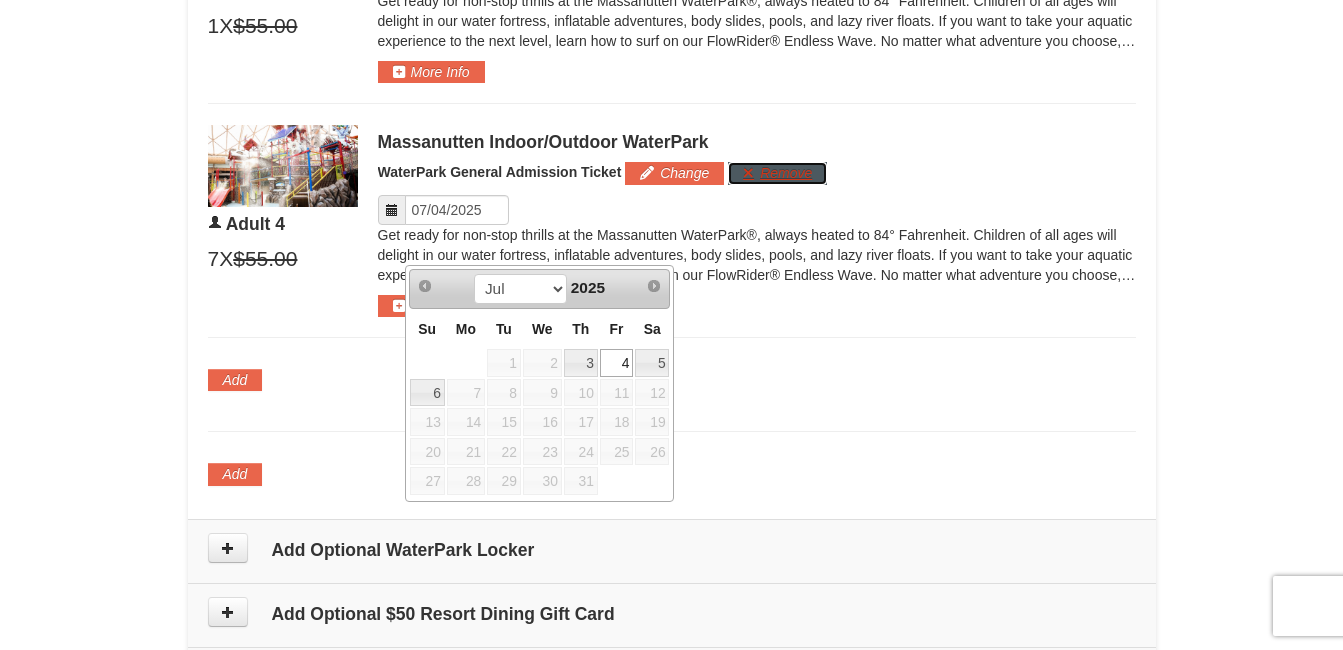 click on "Browser Not Supported
We notice you are using a browser which will not provide the best experience. We recommend using newer versions Chrome, Firefox, and Edge.
Chrome
Firefox
Edge
Safari
Select your preferred browser above to download.
Continue Anyway
Skip to Main Content
Skip to Main Content
Newsletter Sign Up
Owner's Site
×" at bounding box center [671, -29] 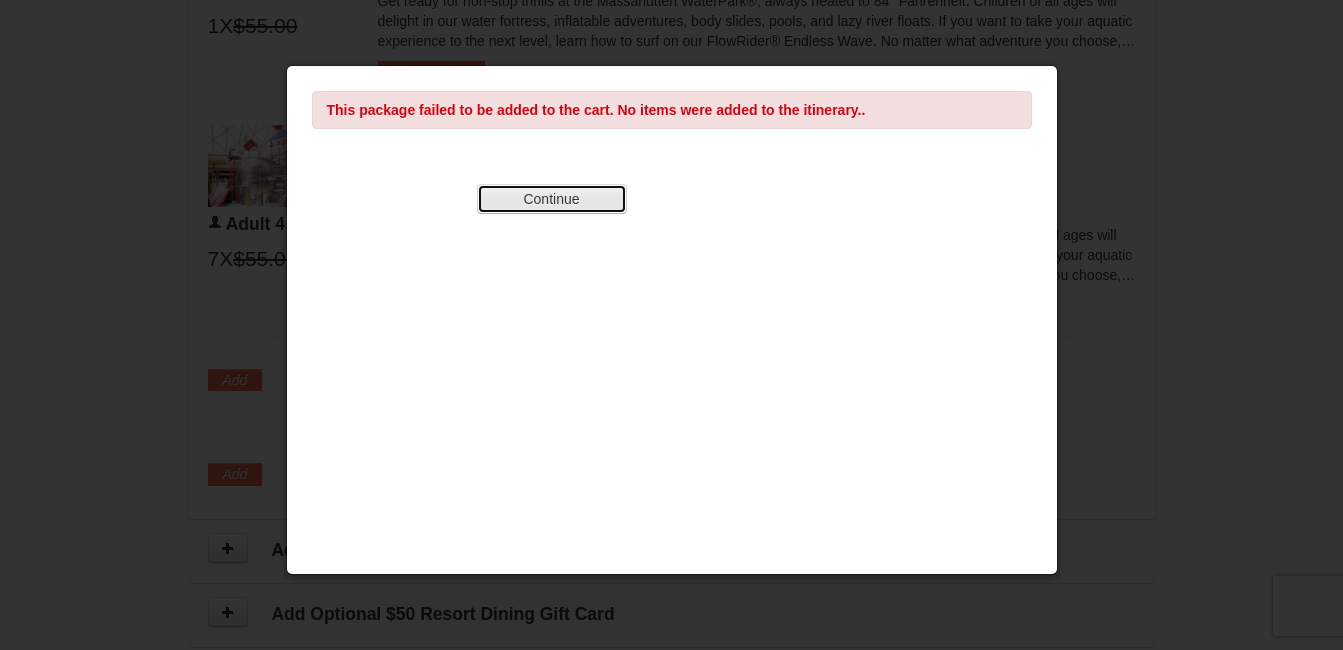 click on "Continue" at bounding box center [552, 199] 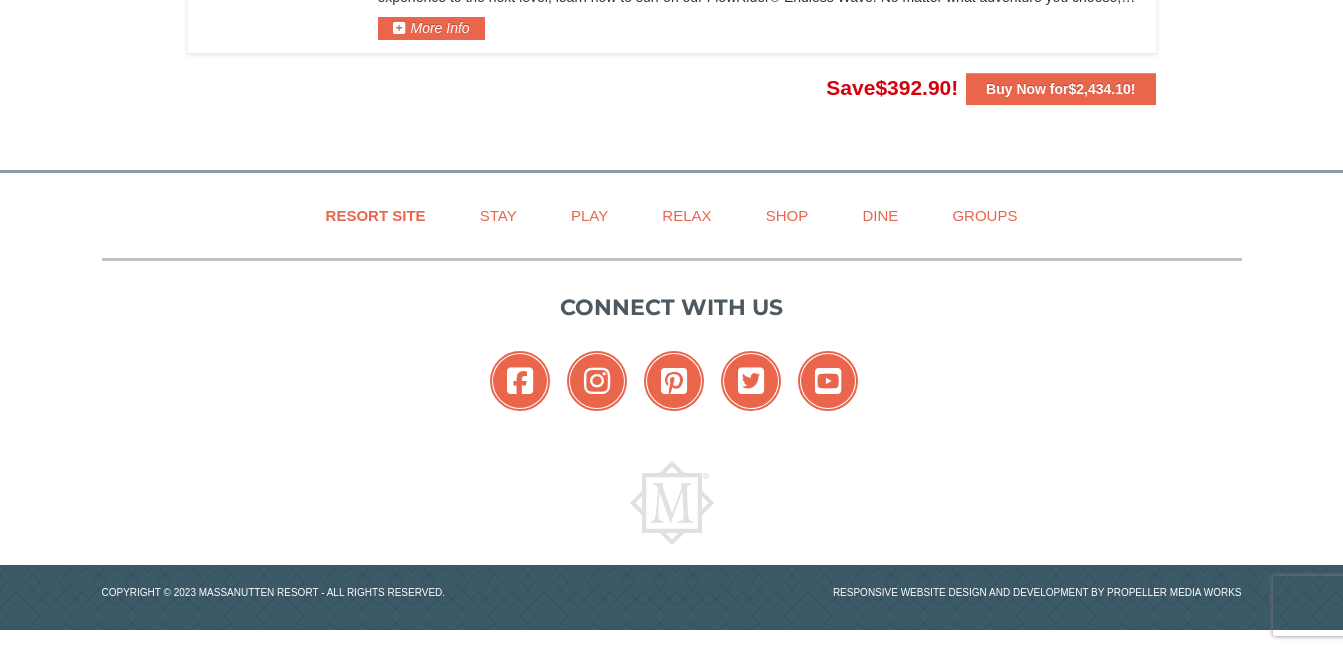 scroll, scrollTop: 2512, scrollLeft: 0, axis: vertical 